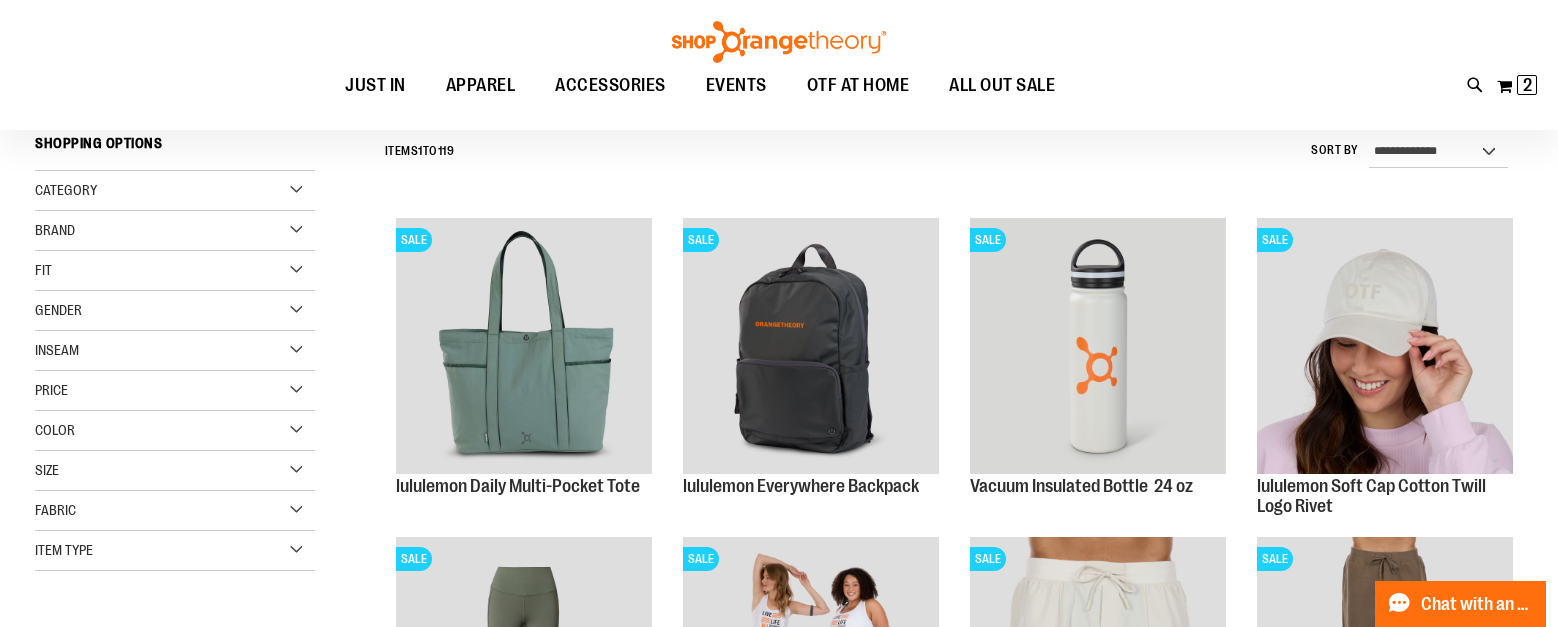 scroll, scrollTop: 218, scrollLeft: 0, axis: vertical 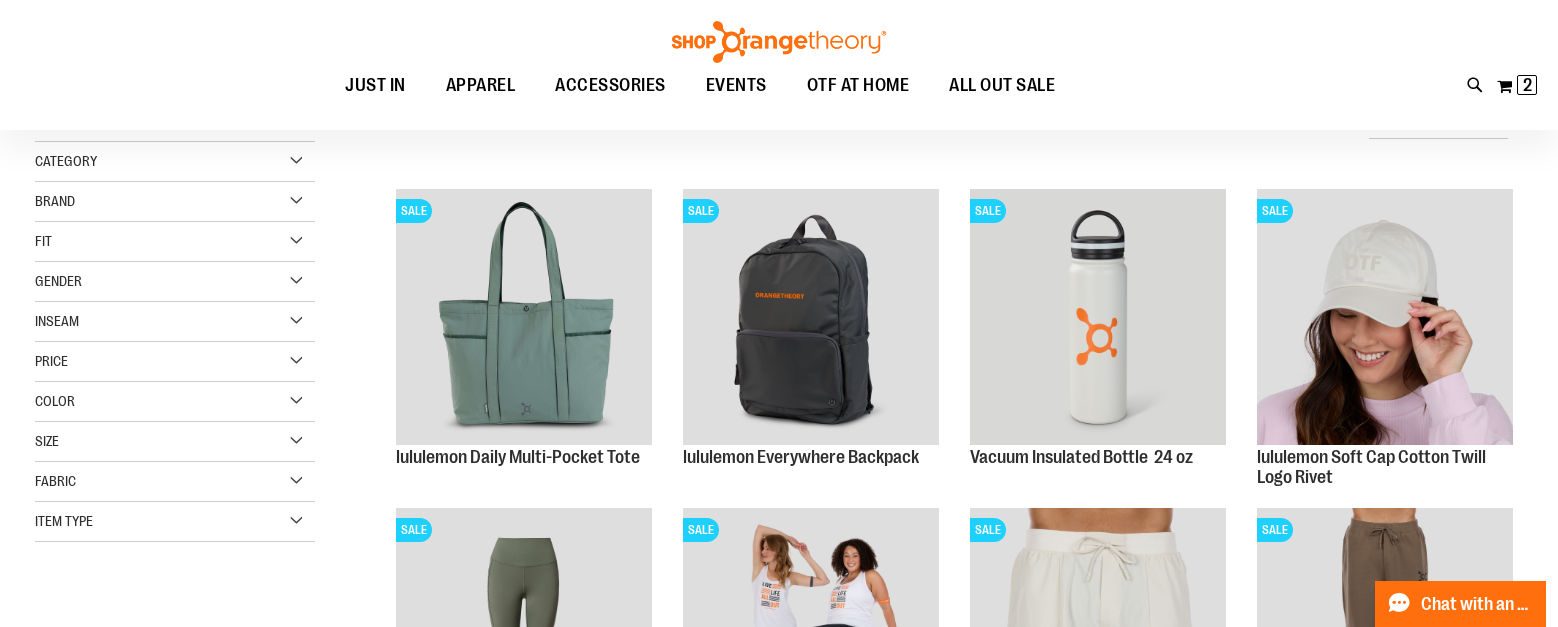click on "Color" at bounding box center [175, 402] 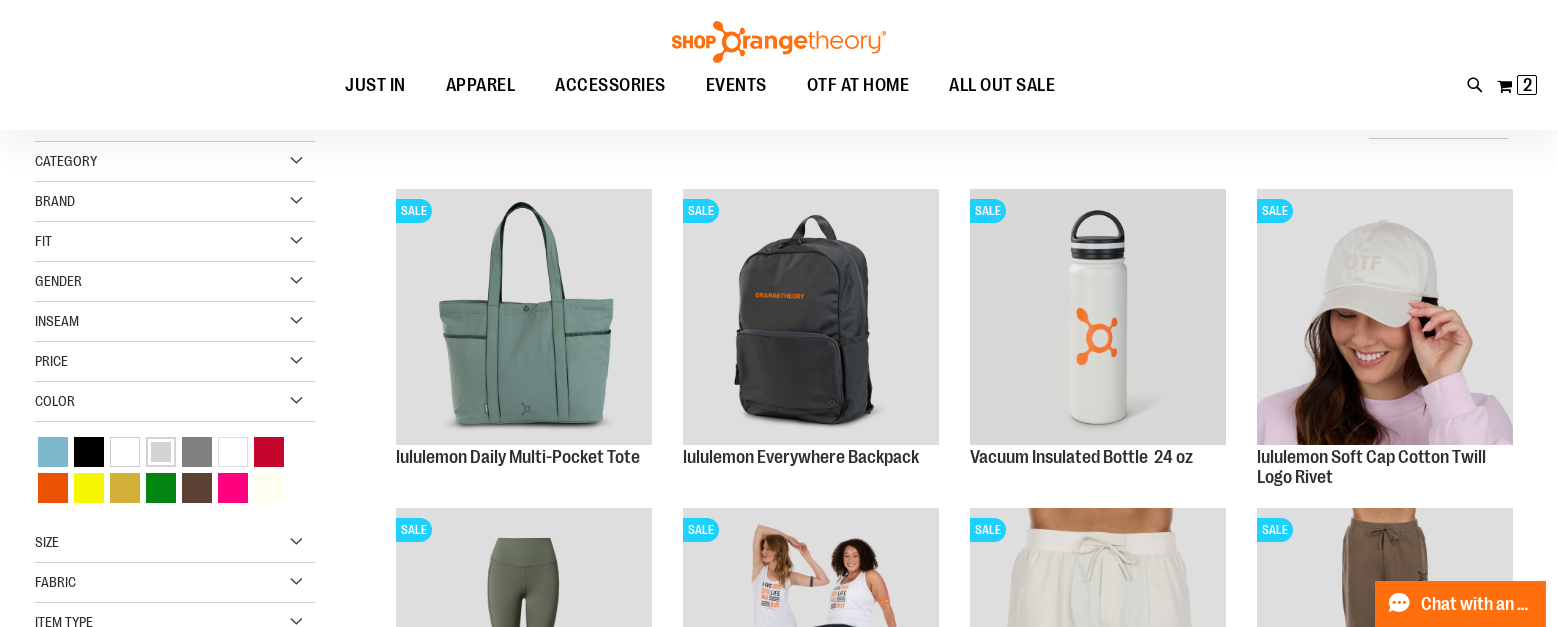 click at bounding box center [161, 452] 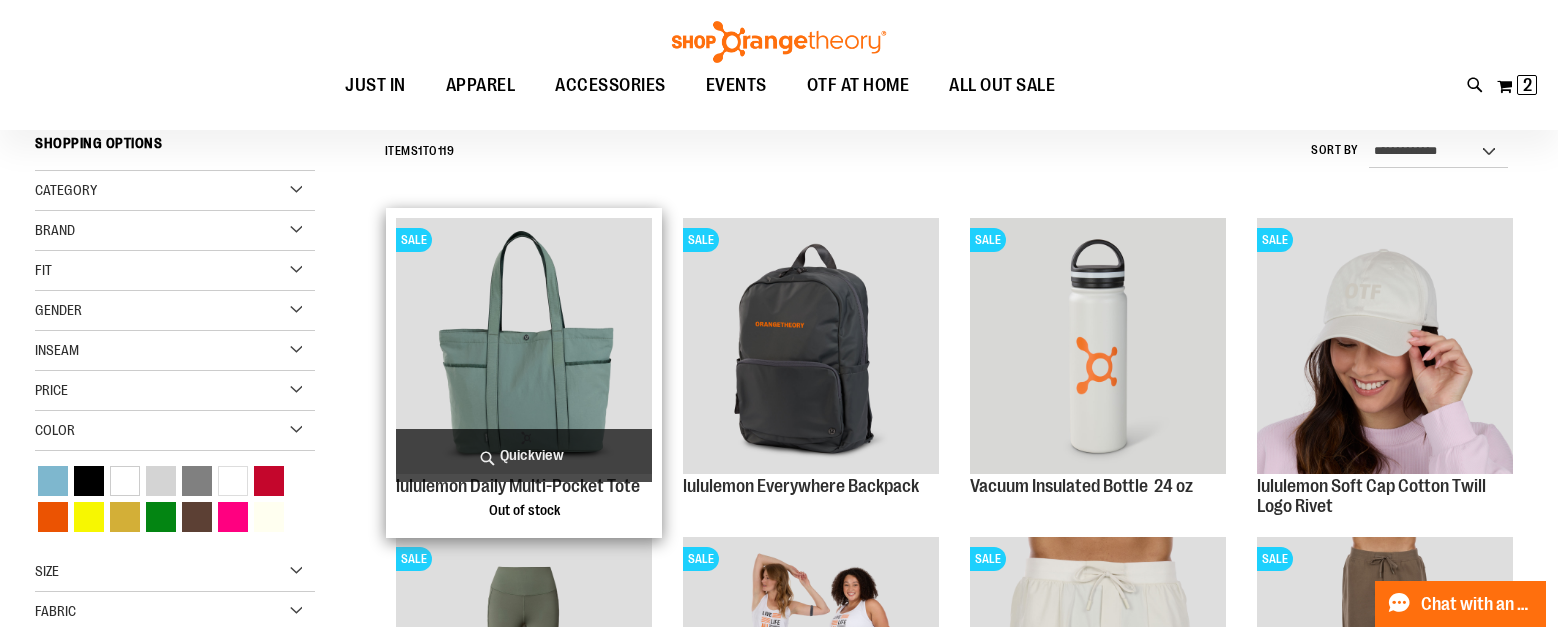 scroll, scrollTop: 186, scrollLeft: 0, axis: vertical 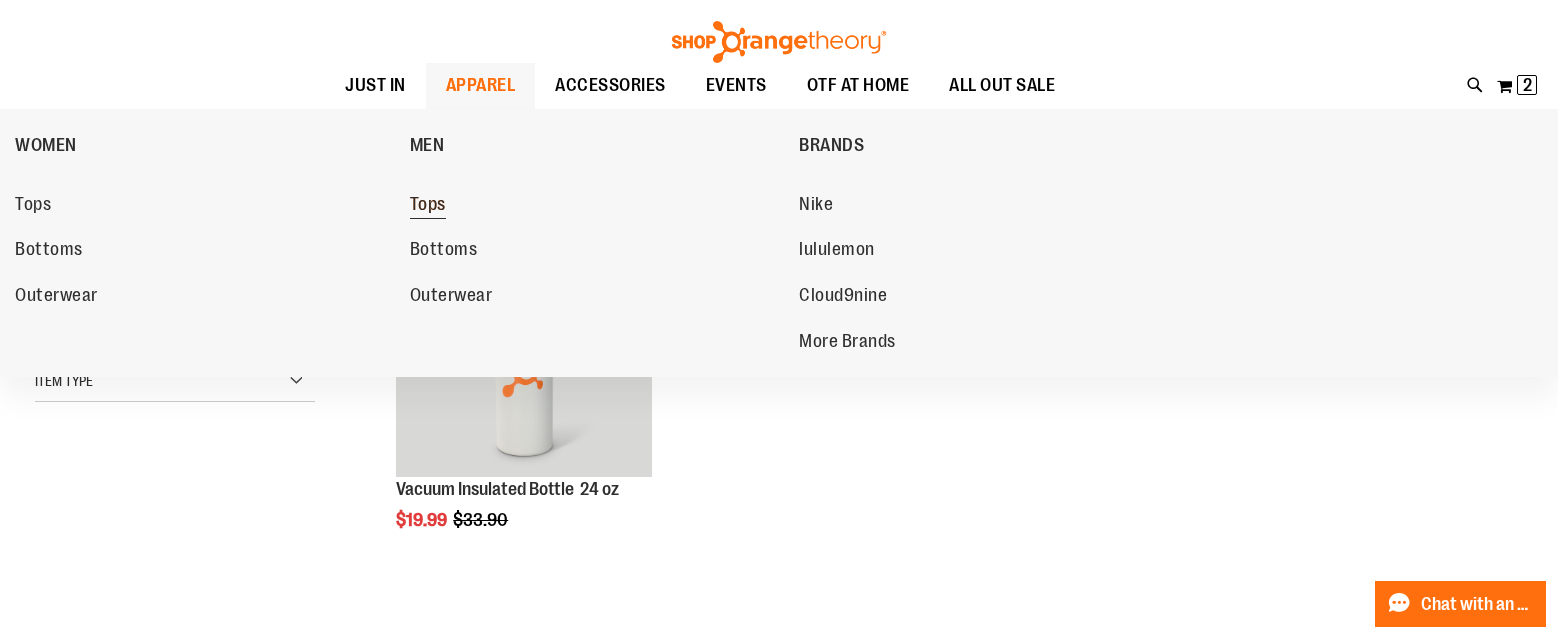 click on "Tops" at bounding box center [428, 206] 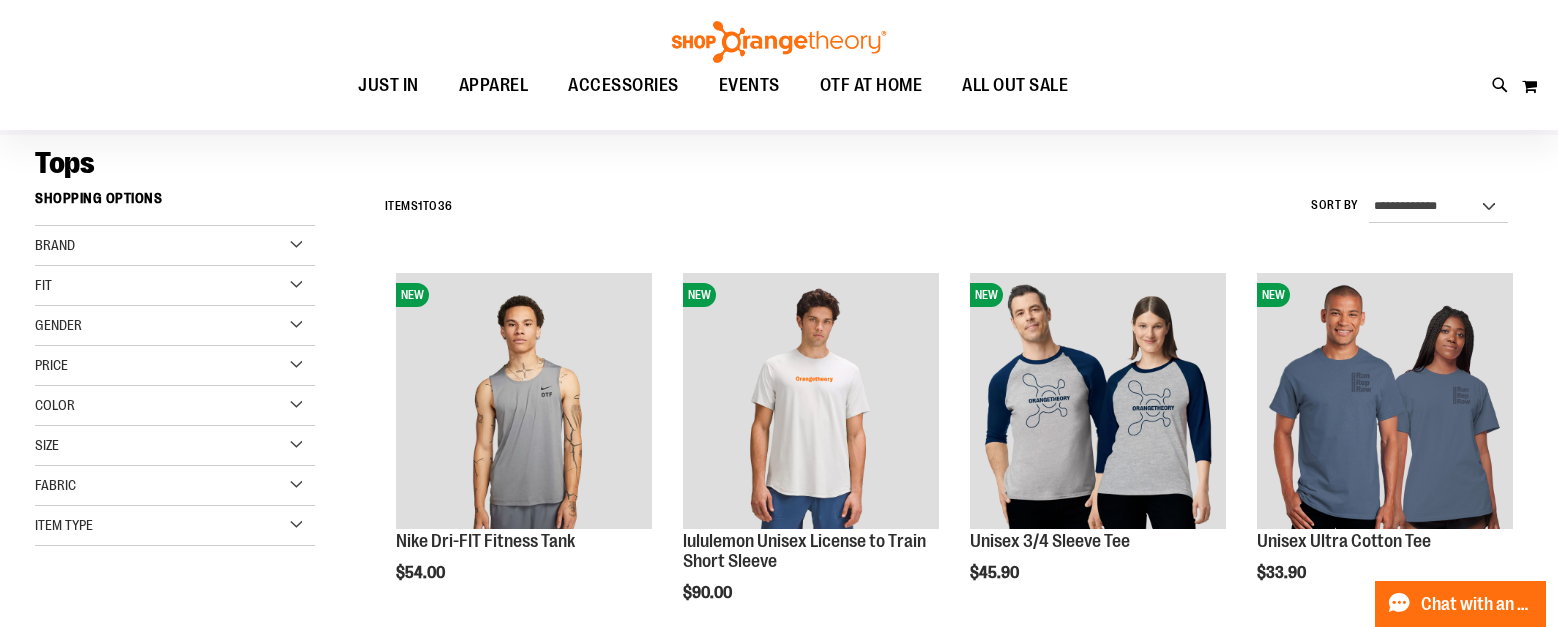 scroll, scrollTop: 149, scrollLeft: 0, axis: vertical 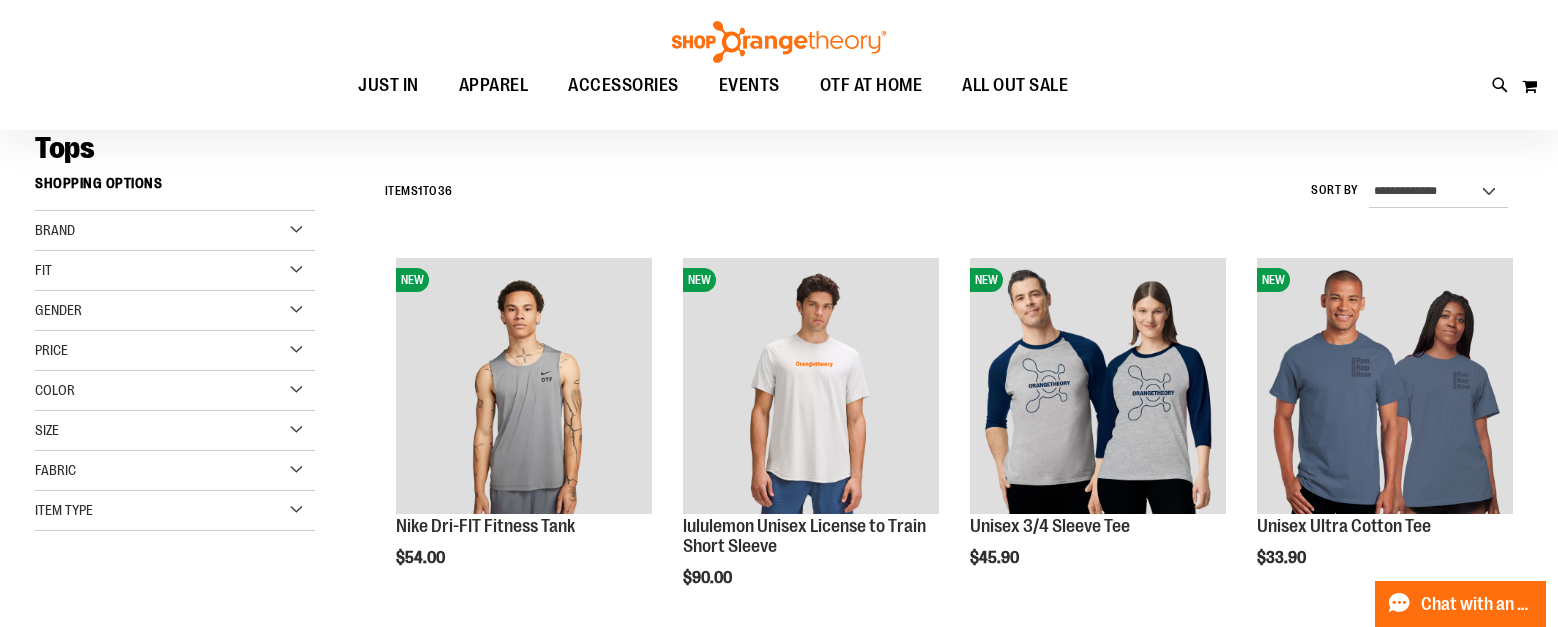 click on "Gender" at bounding box center [175, 311] 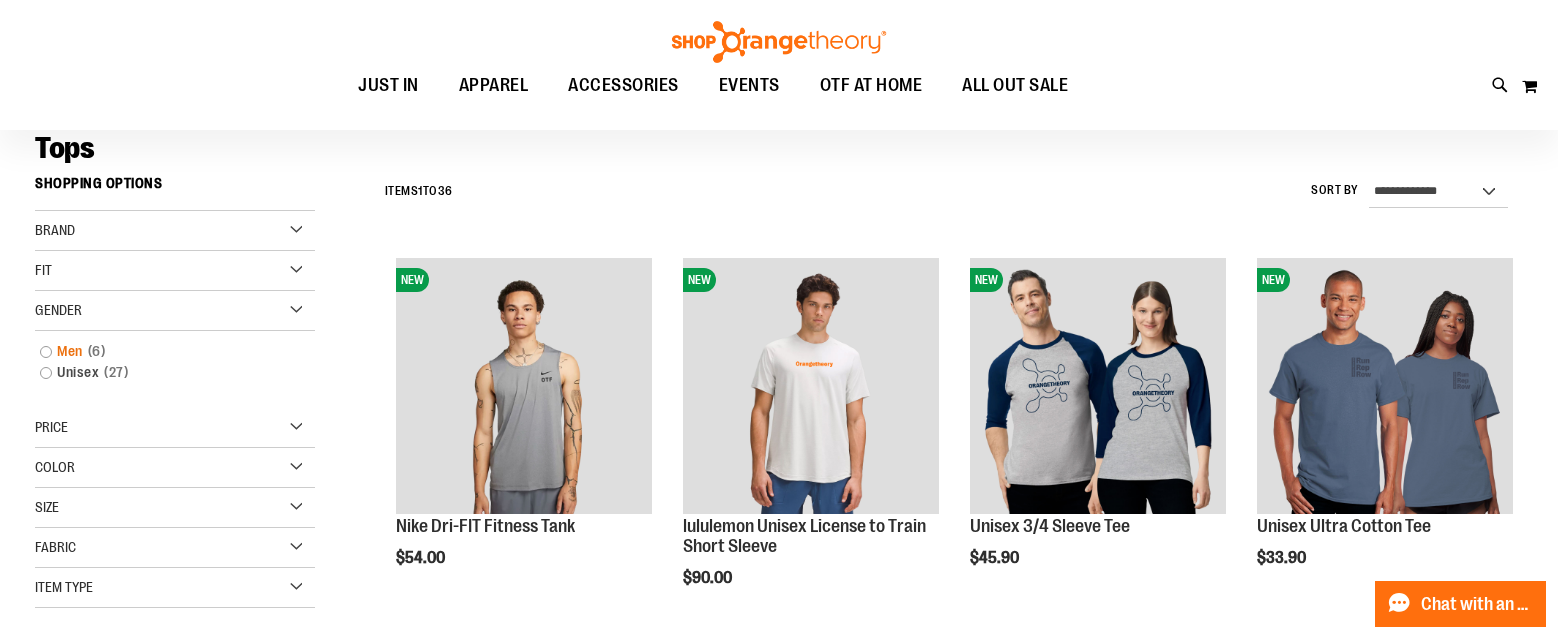 click on "Men                                             6
items" at bounding box center (164, 351) 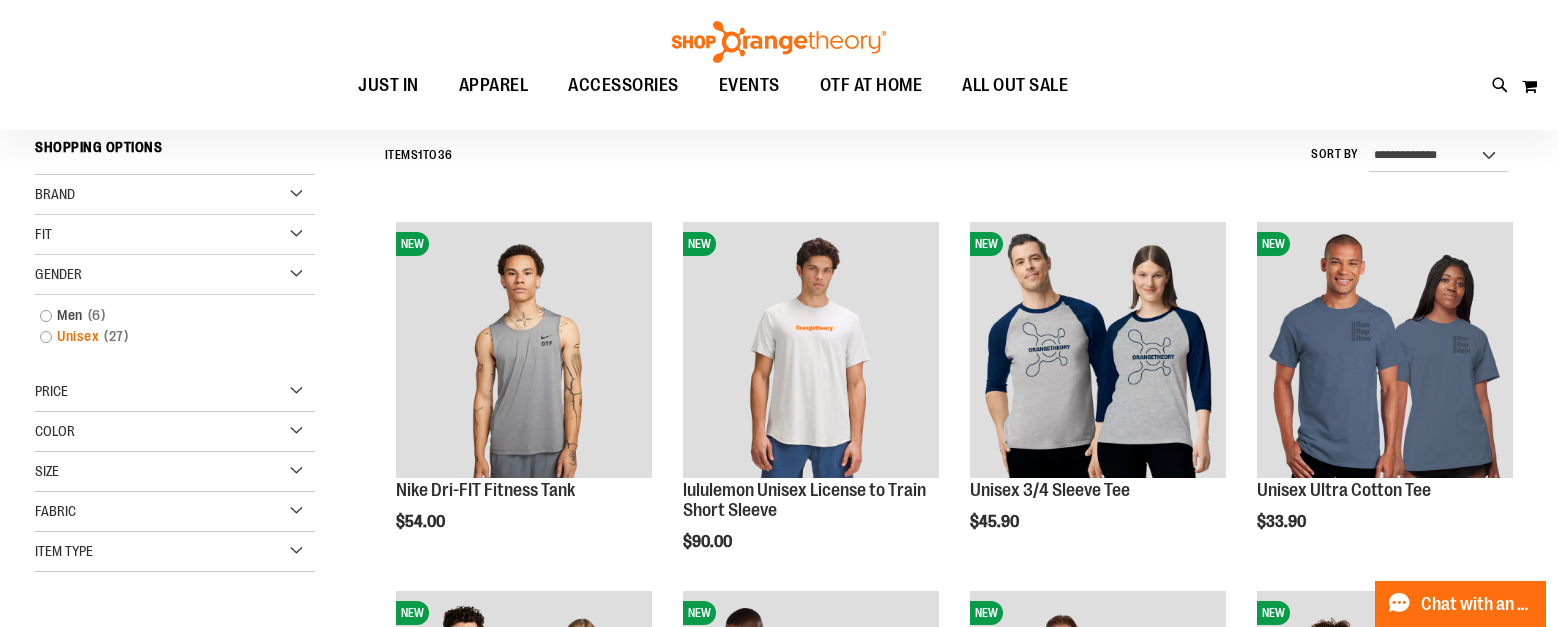 scroll, scrollTop: 186, scrollLeft: 0, axis: vertical 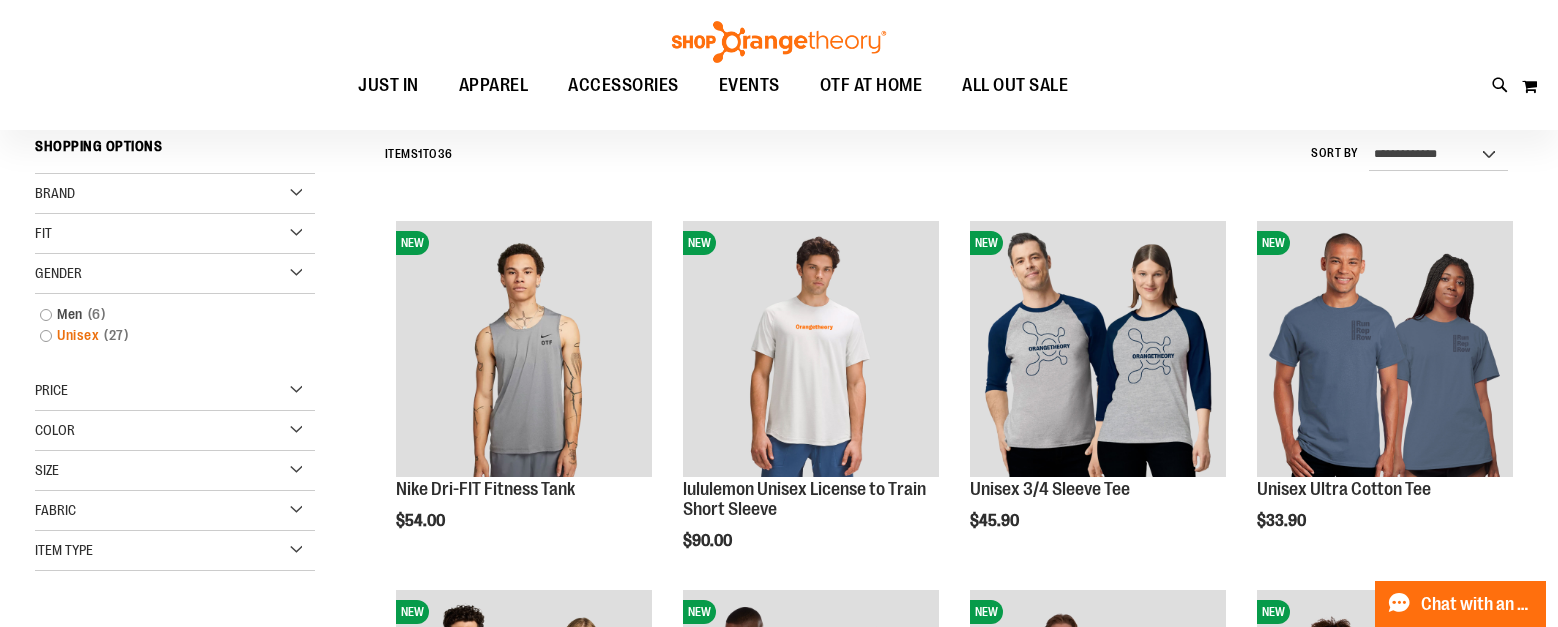 click on "Unisex                                             27
items" at bounding box center [164, 335] 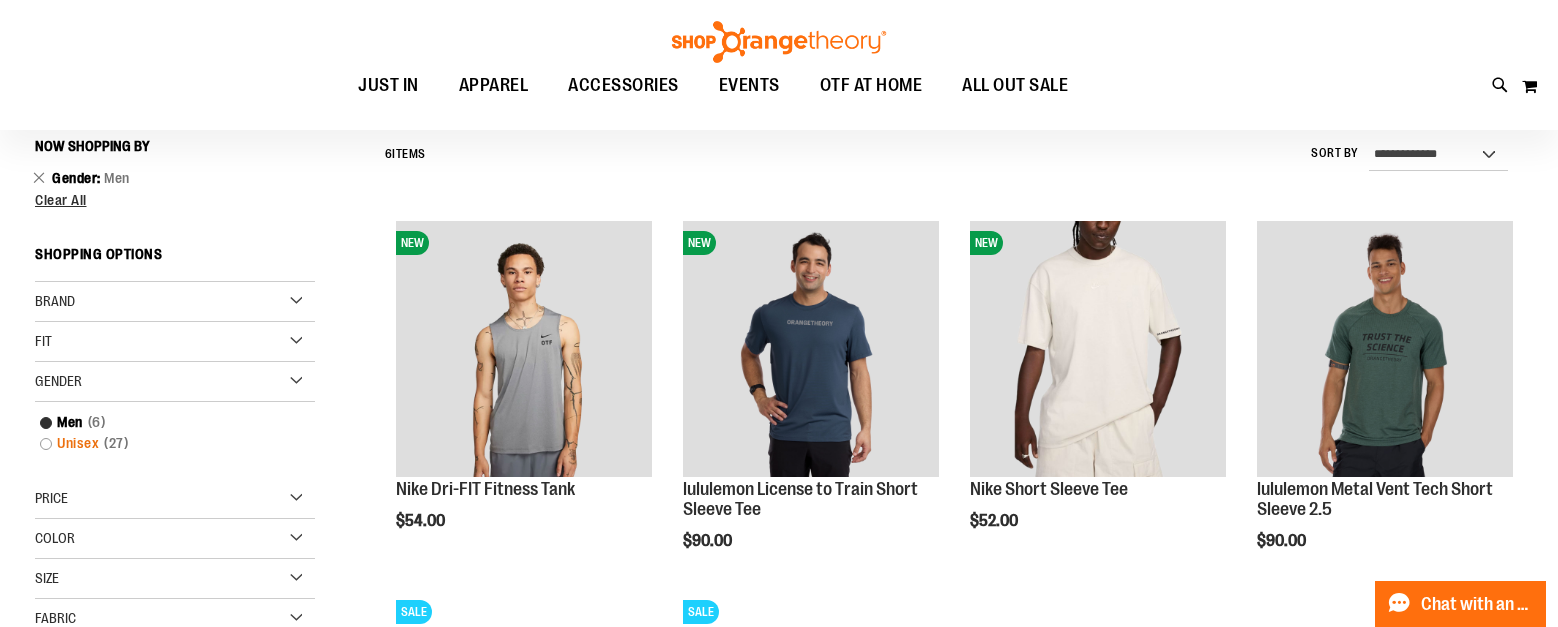 click on "Unisex                                             27
items" at bounding box center [164, 443] 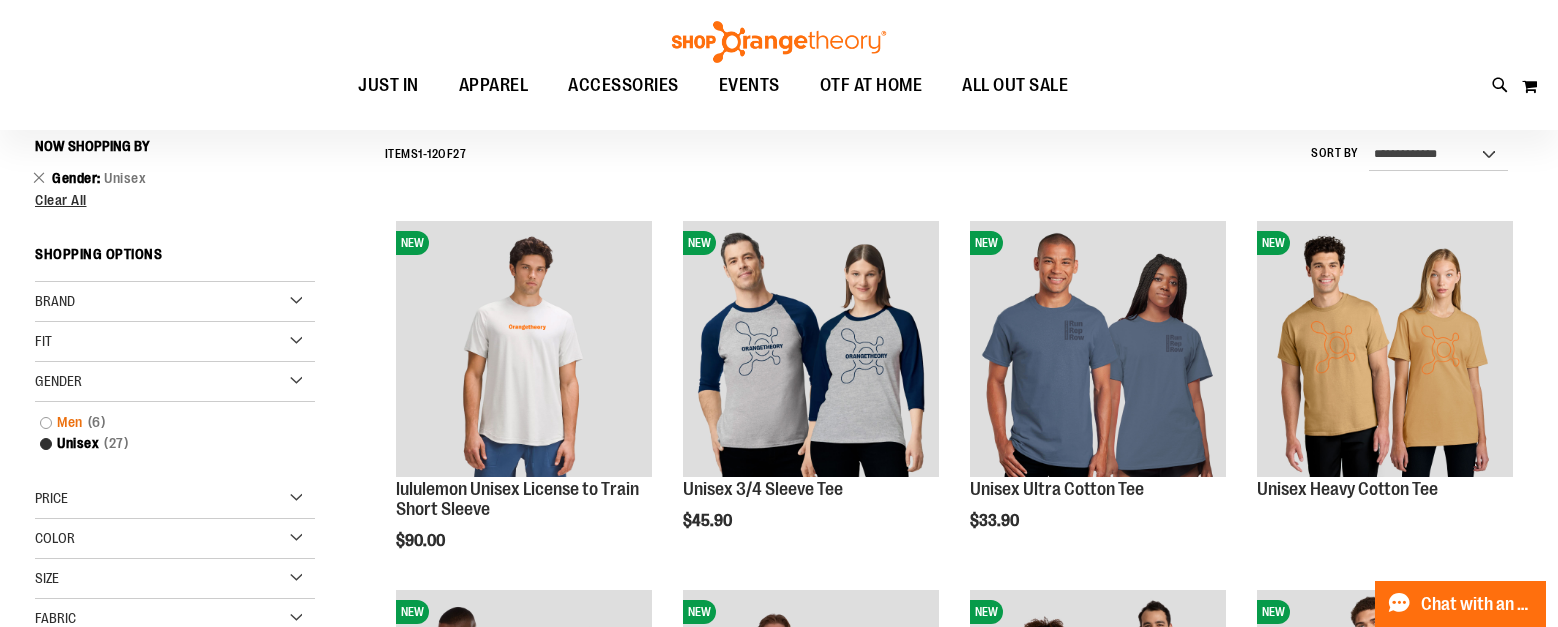 scroll, scrollTop: 191, scrollLeft: 0, axis: vertical 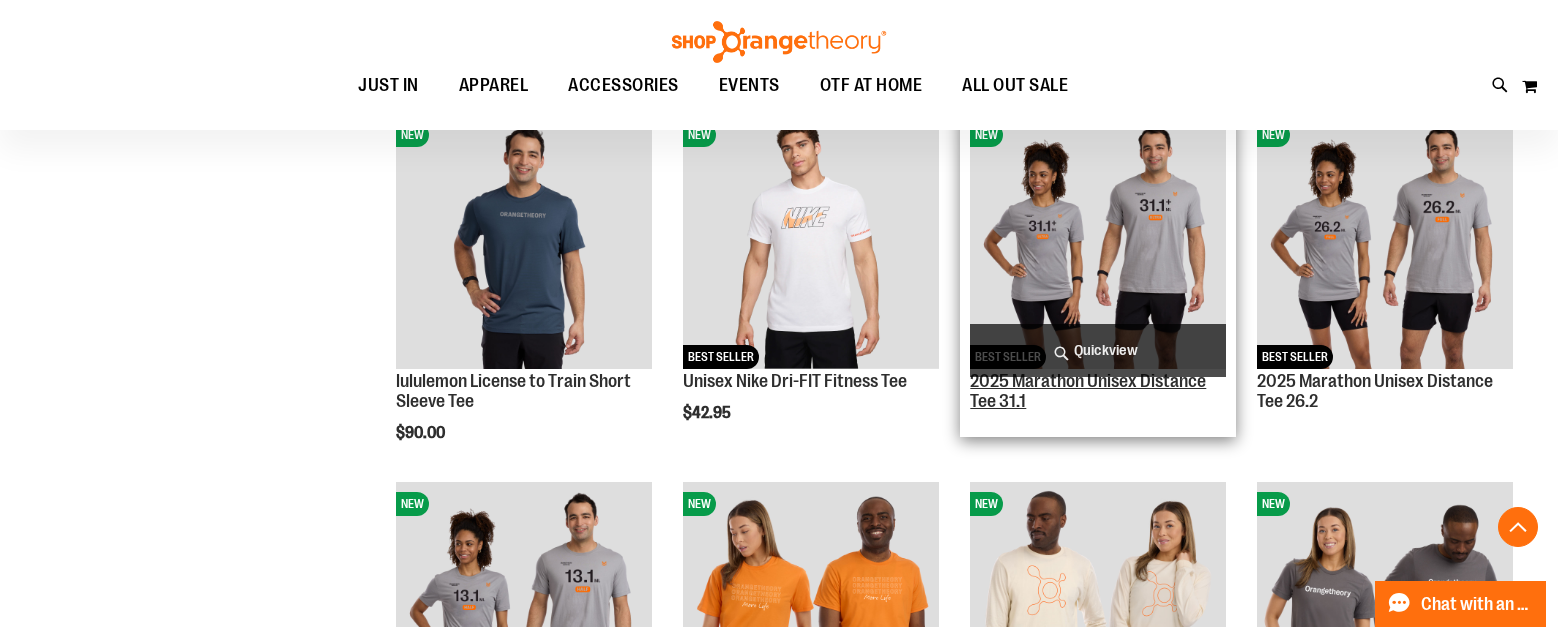 click on "2025 Marathon Unisex Distance Tee 31.1" at bounding box center [1088, 391] 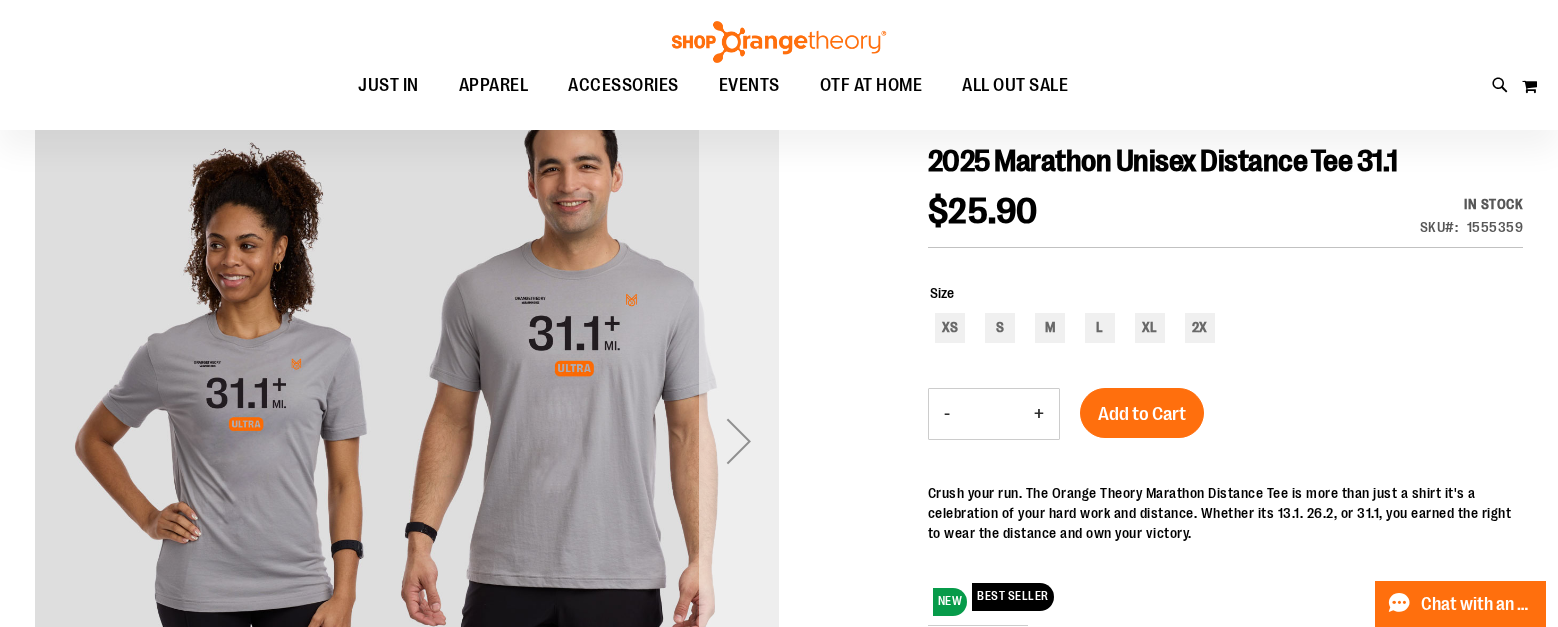 scroll, scrollTop: 130, scrollLeft: 0, axis: vertical 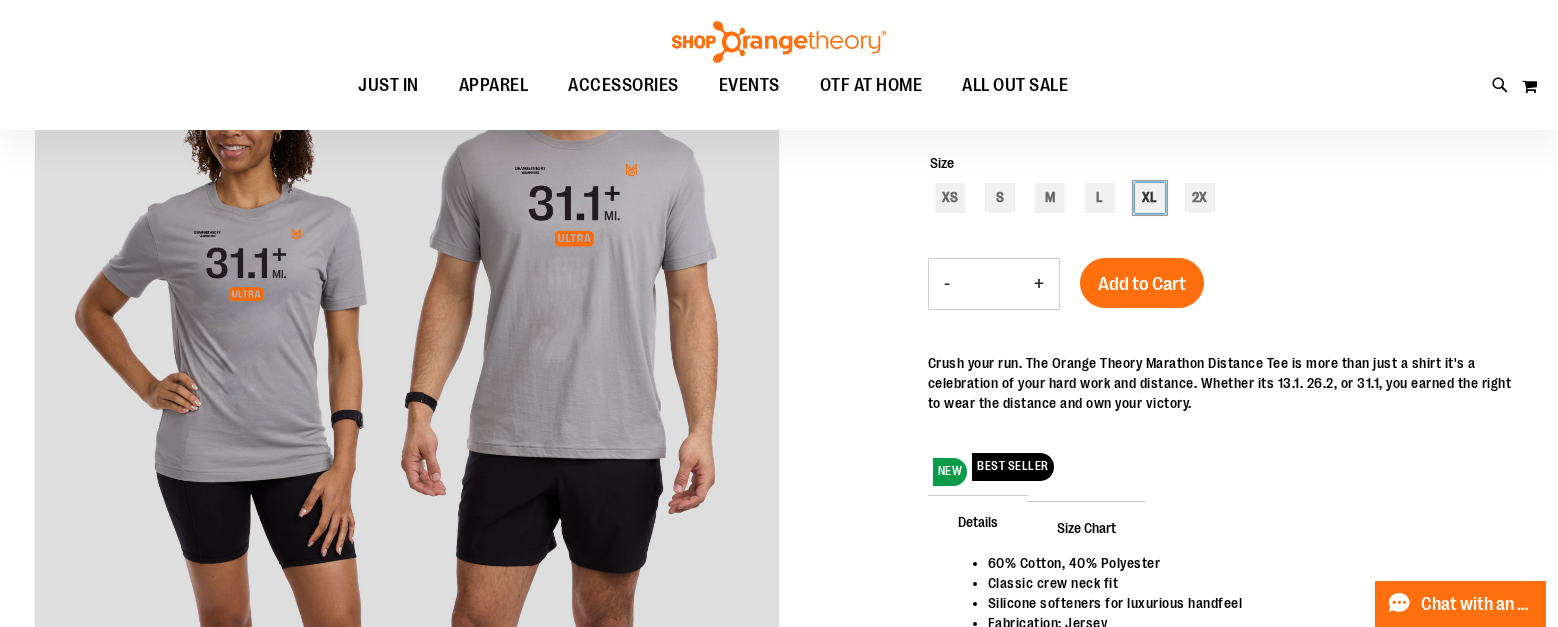 click on "XL" at bounding box center (1150, 198) 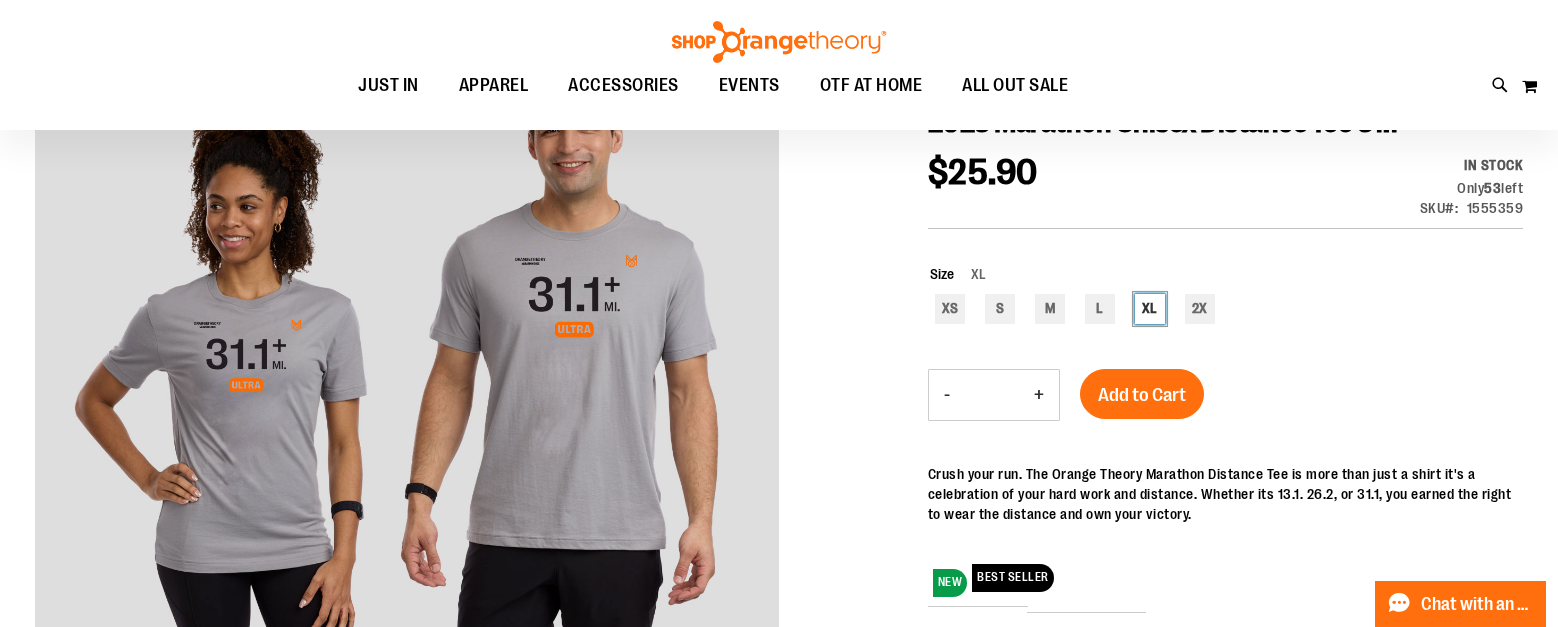 scroll, scrollTop: 35, scrollLeft: 0, axis: vertical 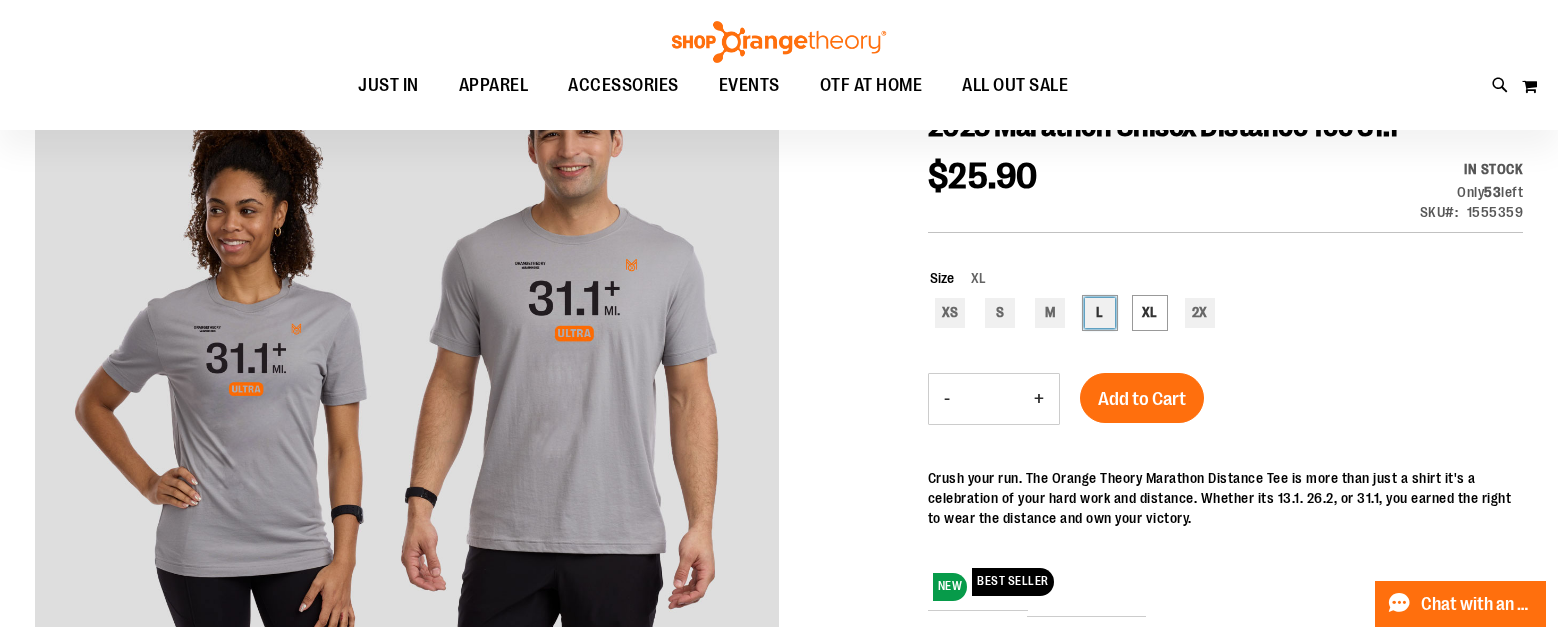 click on "L" at bounding box center (1100, 313) 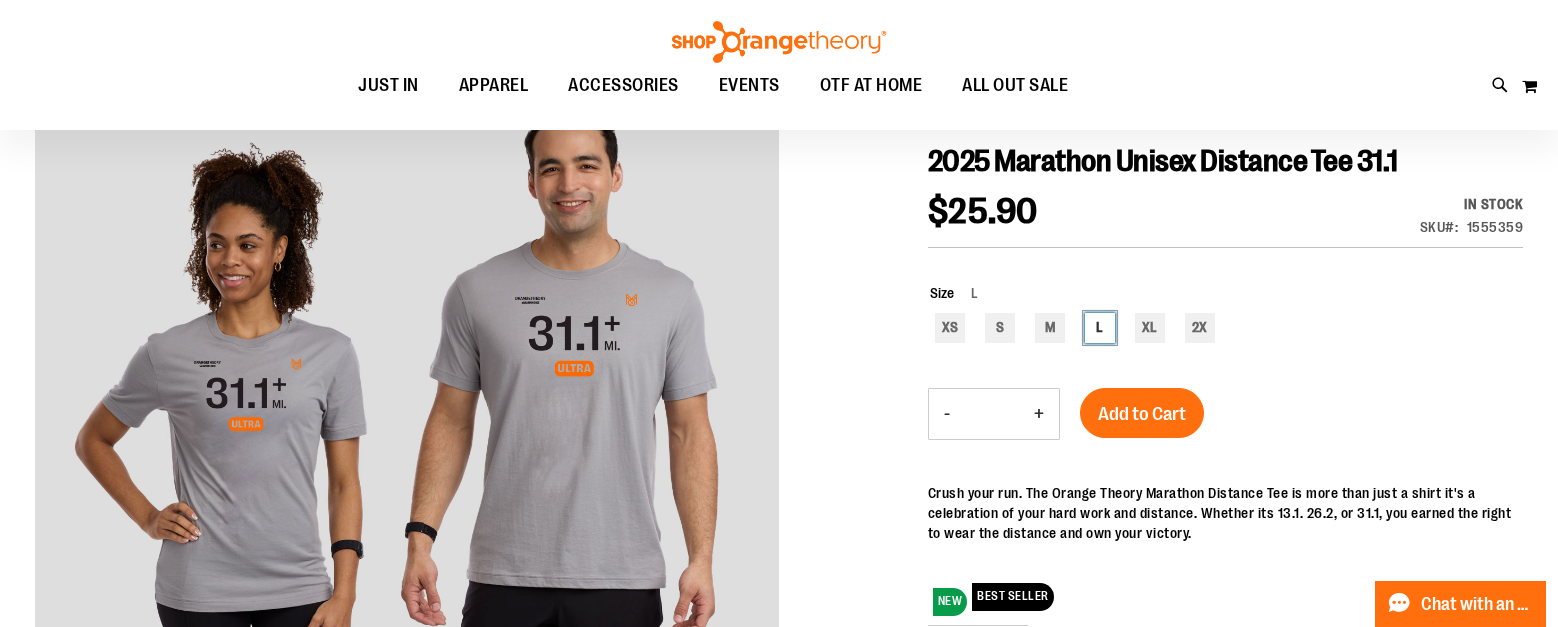 scroll, scrollTop: 0, scrollLeft: 0, axis: both 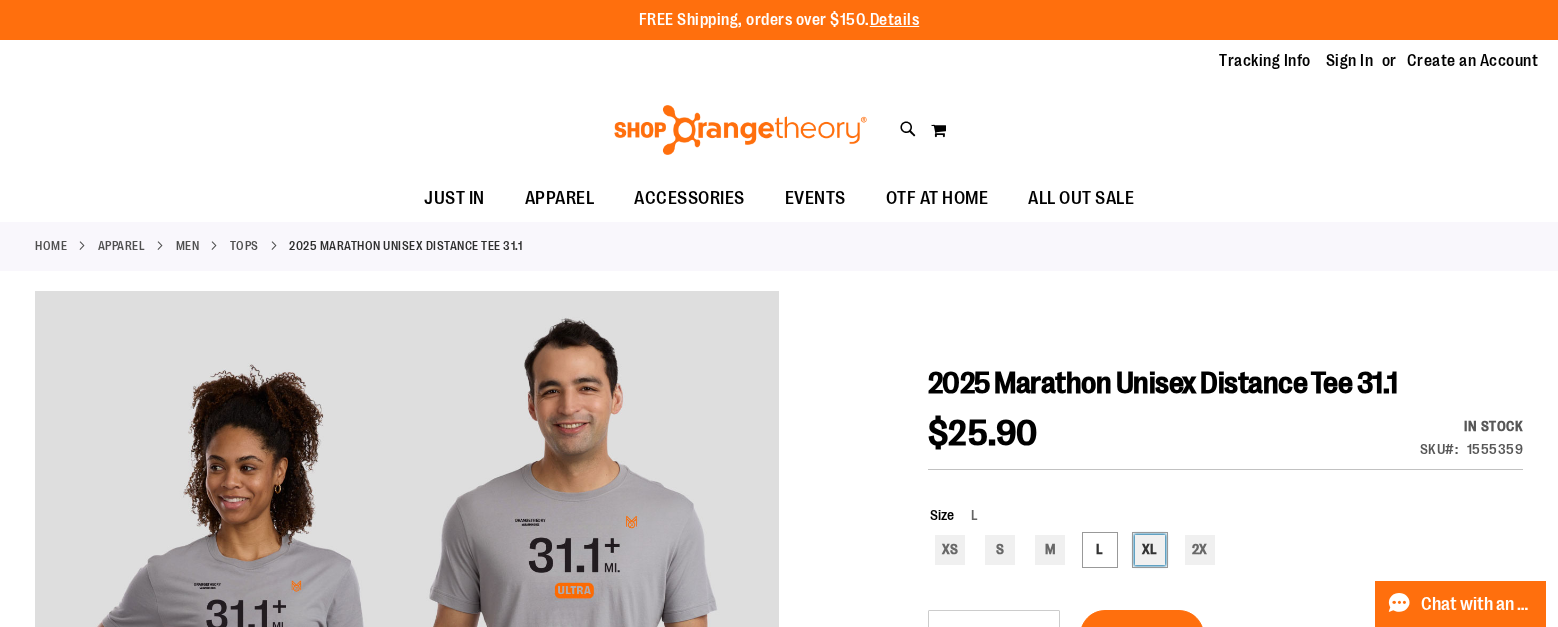 click on "XL" at bounding box center (1150, 550) 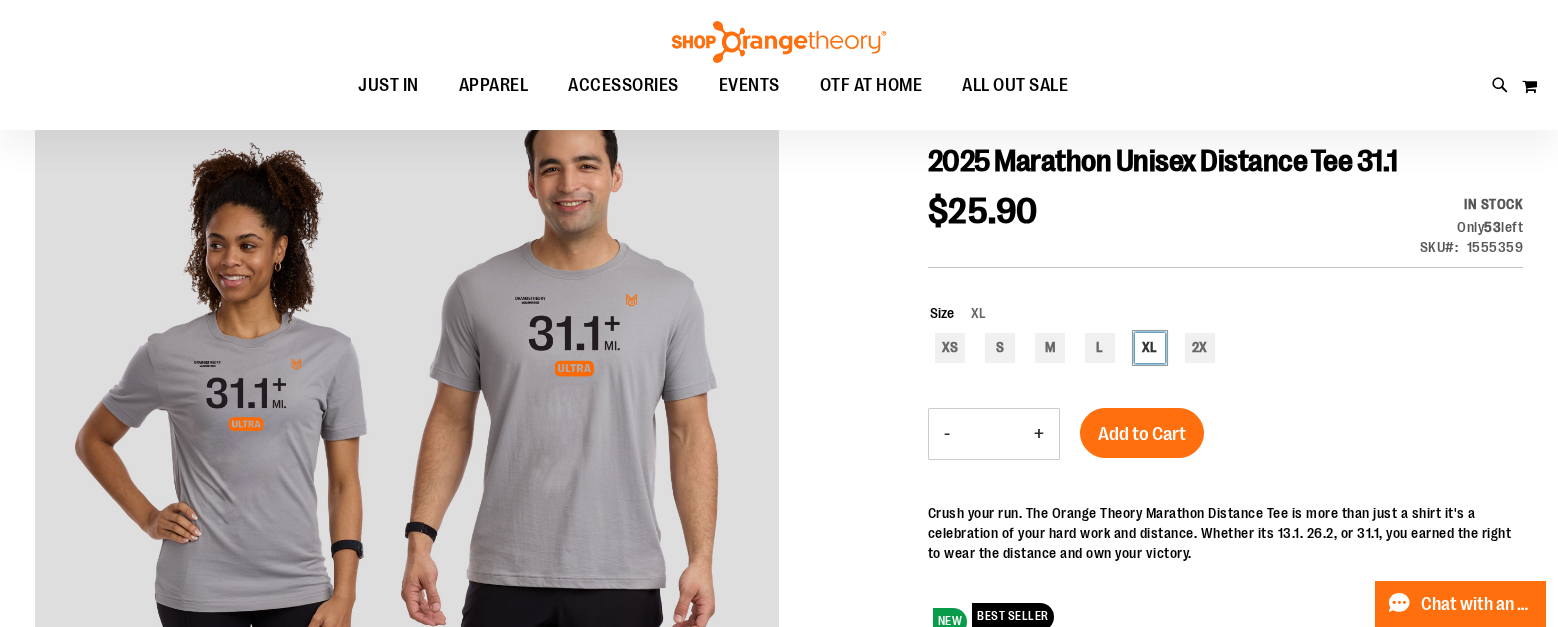 scroll, scrollTop: 0, scrollLeft: 0, axis: both 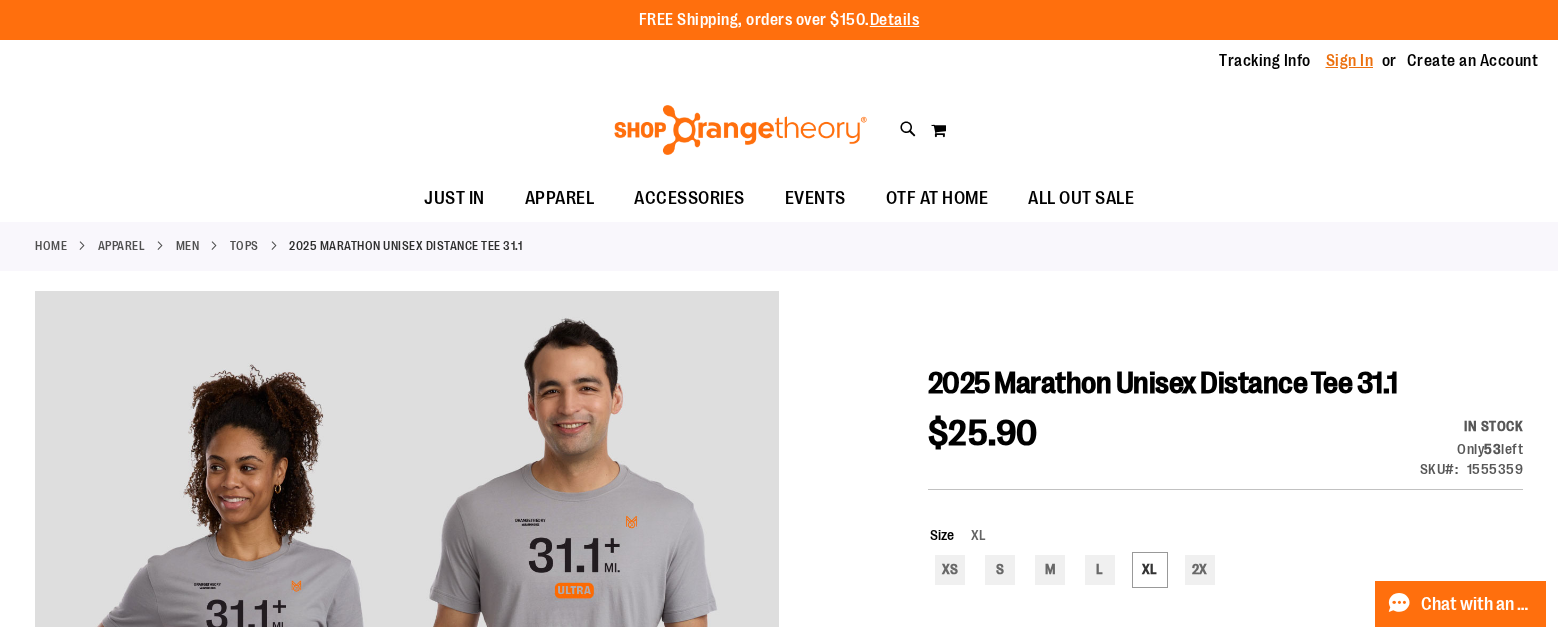 click on "Sign In" at bounding box center [1350, 61] 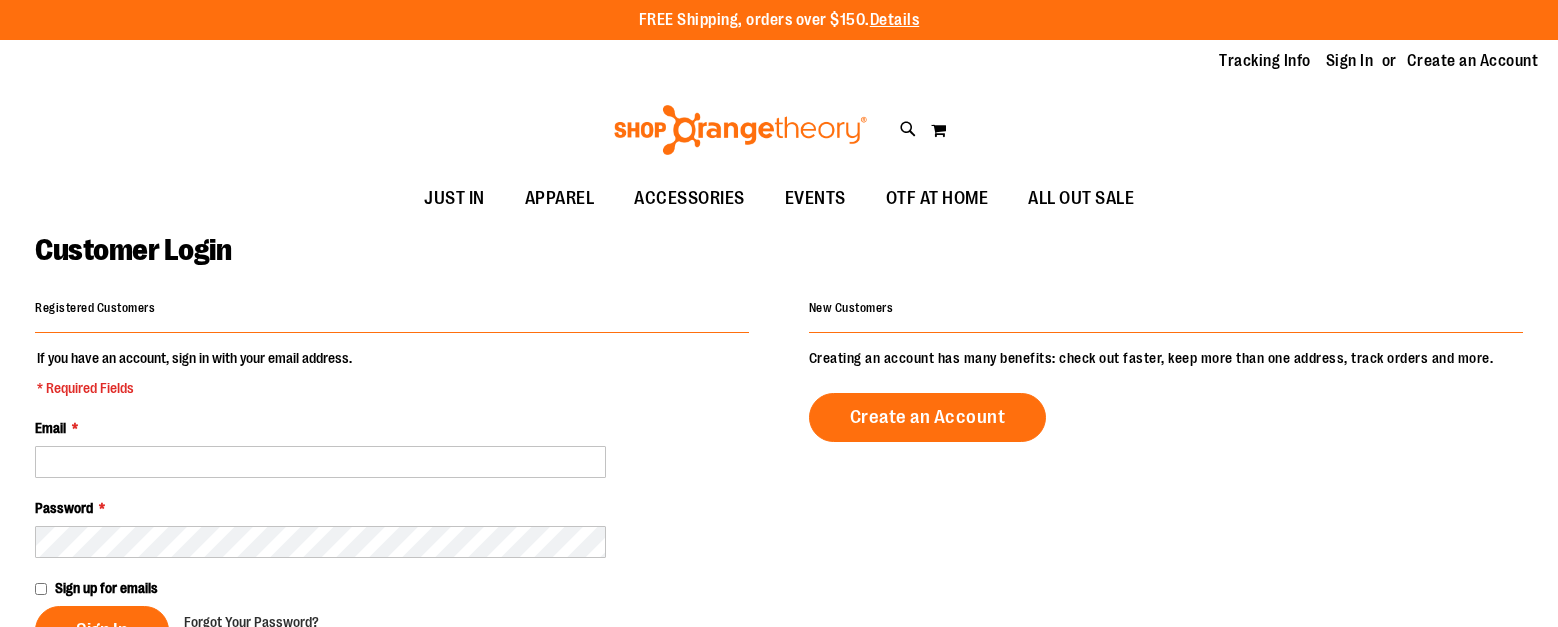 scroll, scrollTop: 0, scrollLeft: 0, axis: both 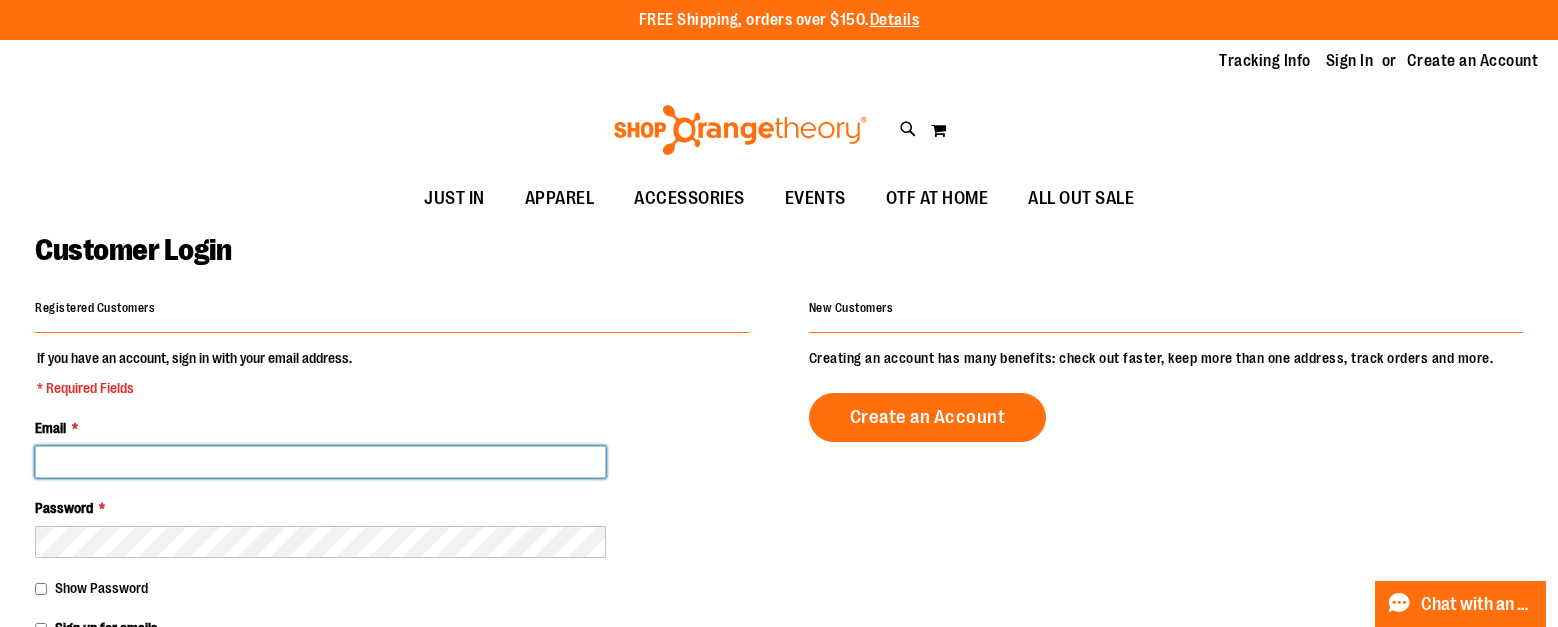 type on "**********" 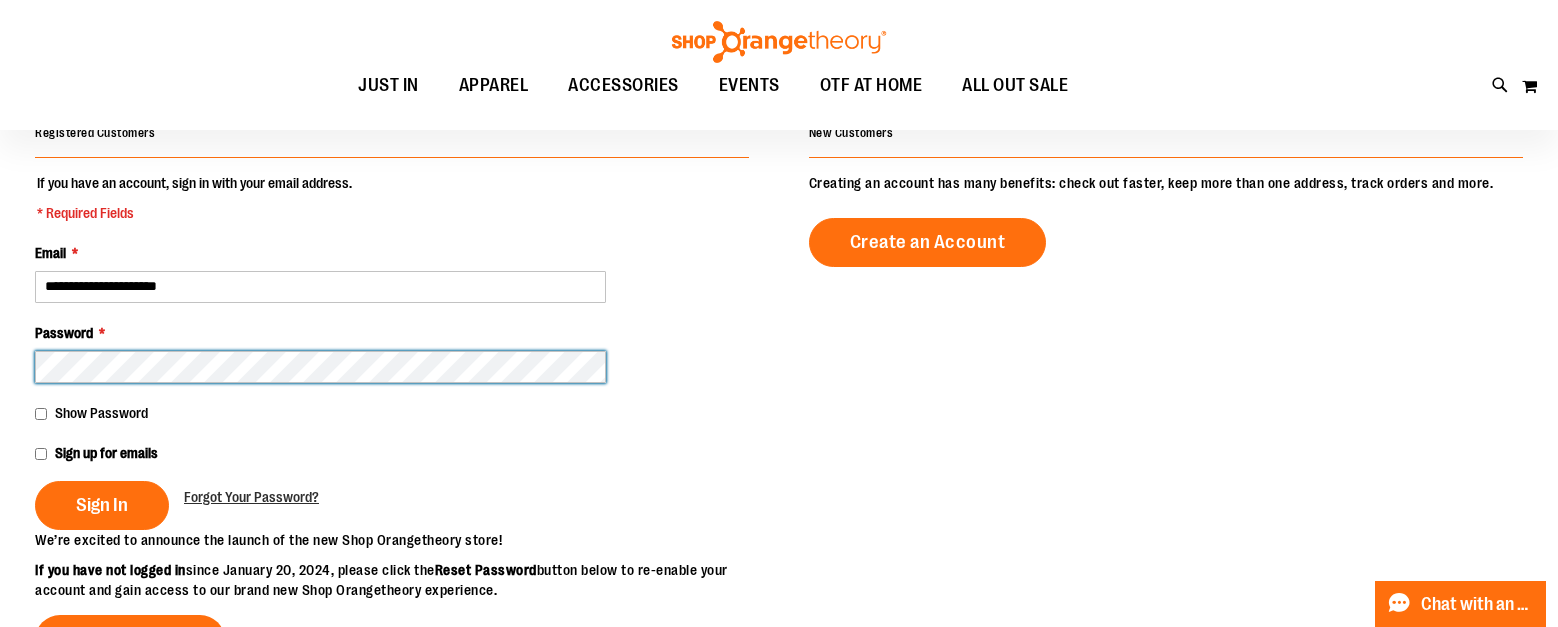 scroll, scrollTop: 194, scrollLeft: 0, axis: vertical 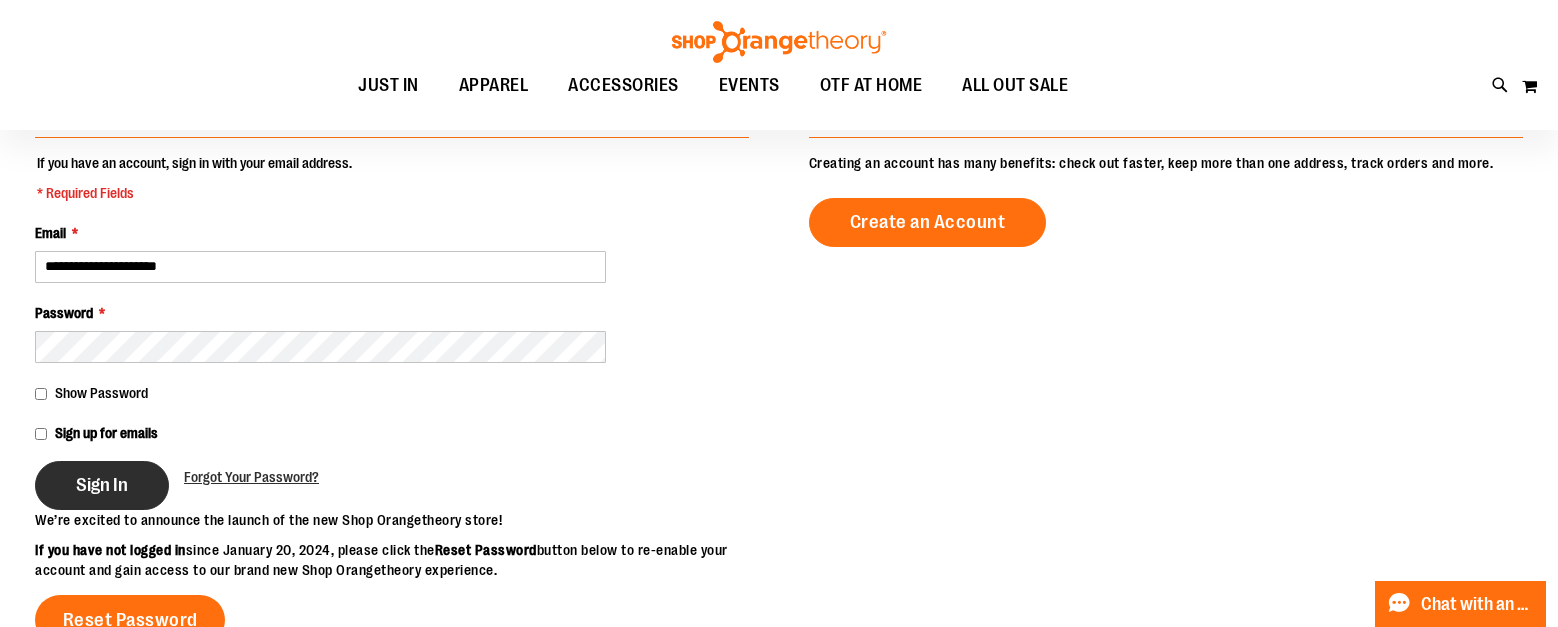 click on "Sign In" at bounding box center (102, 485) 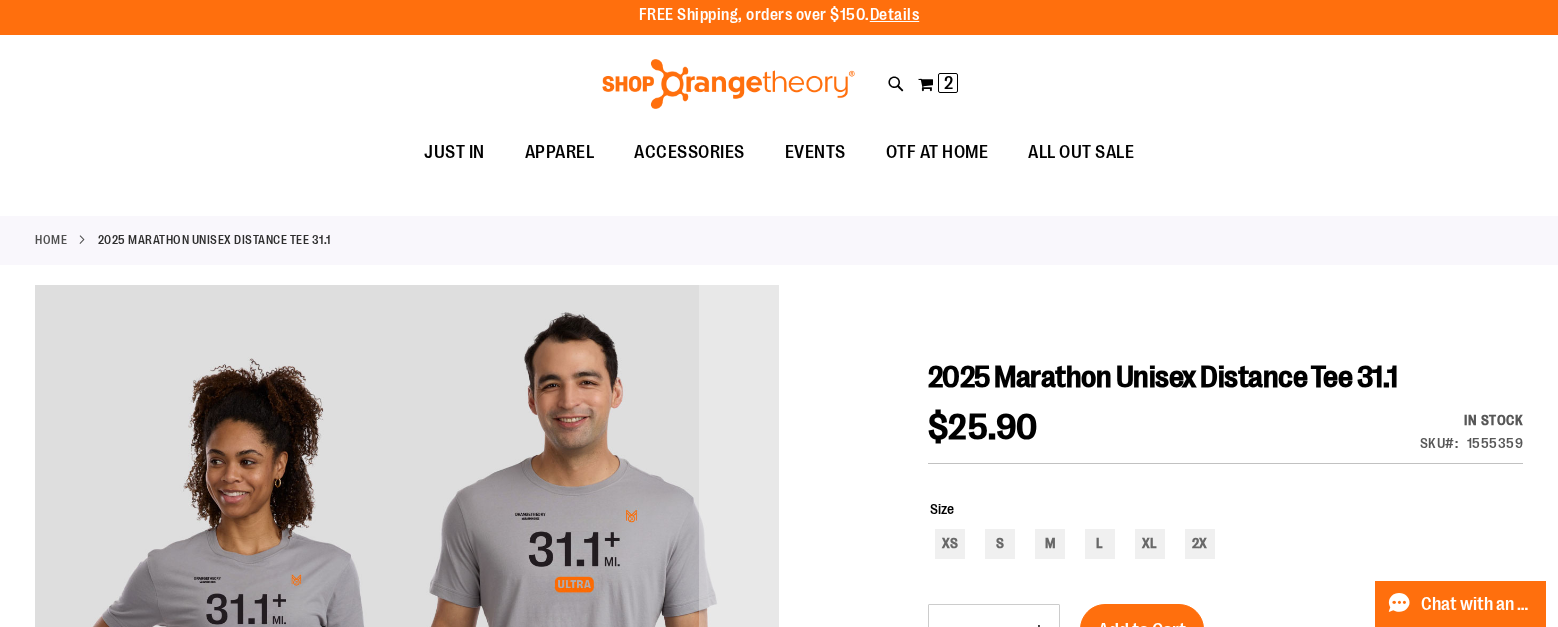 scroll, scrollTop: 0, scrollLeft: 0, axis: both 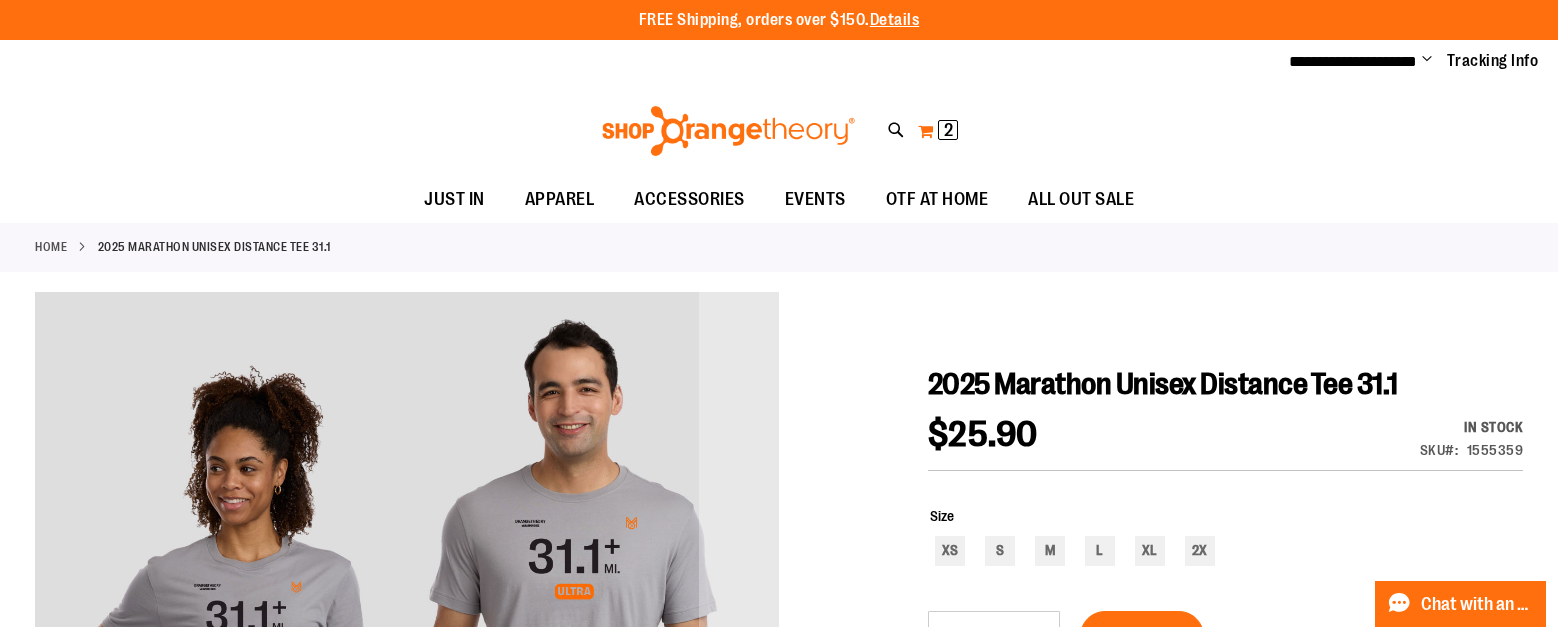 click on "2
2
items" at bounding box center (948, 130) 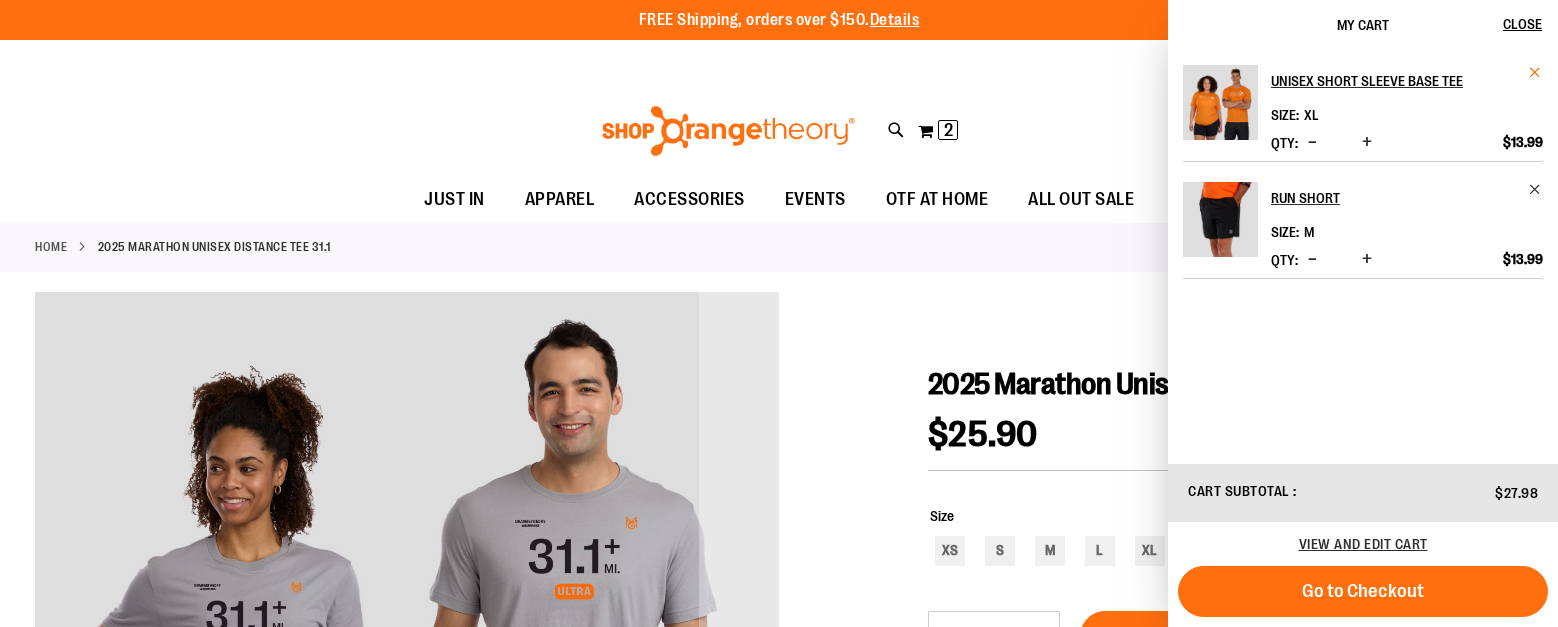 click at bounding box center [1535, 72] 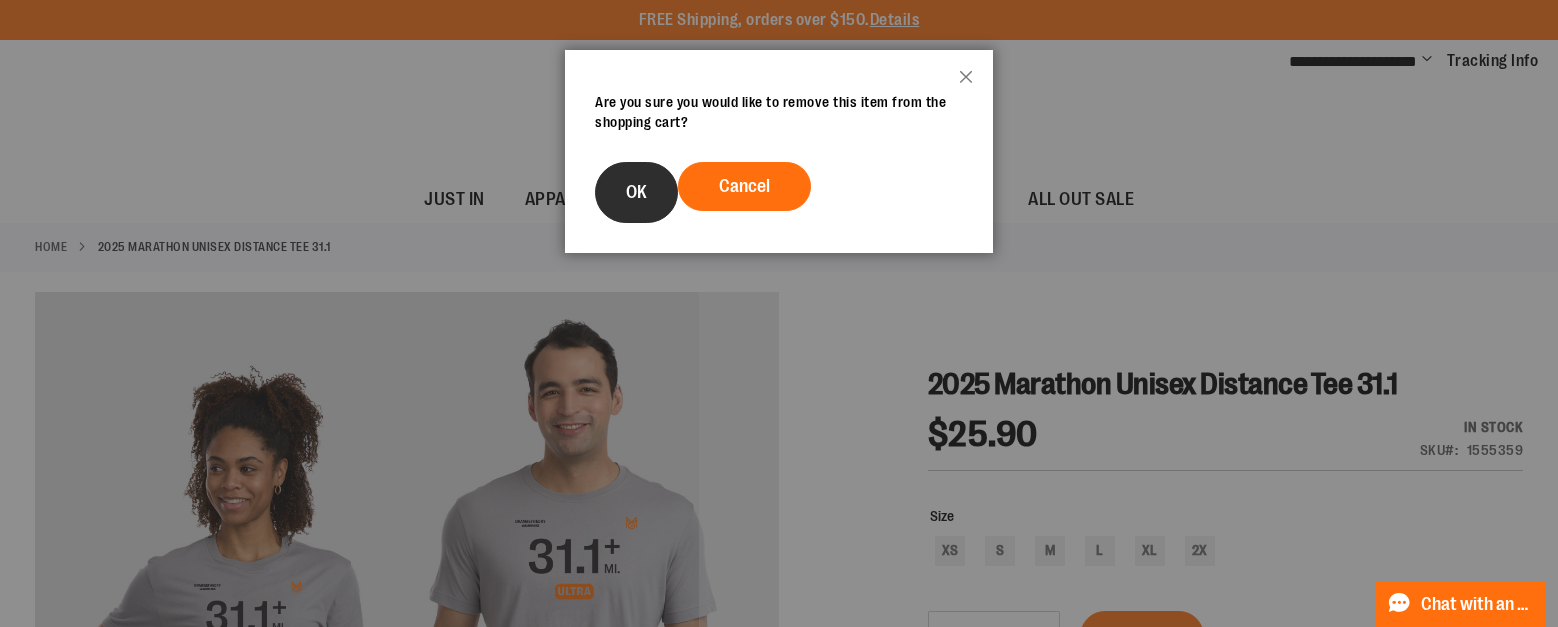 click on "OK" at bounding box center (636, 192) 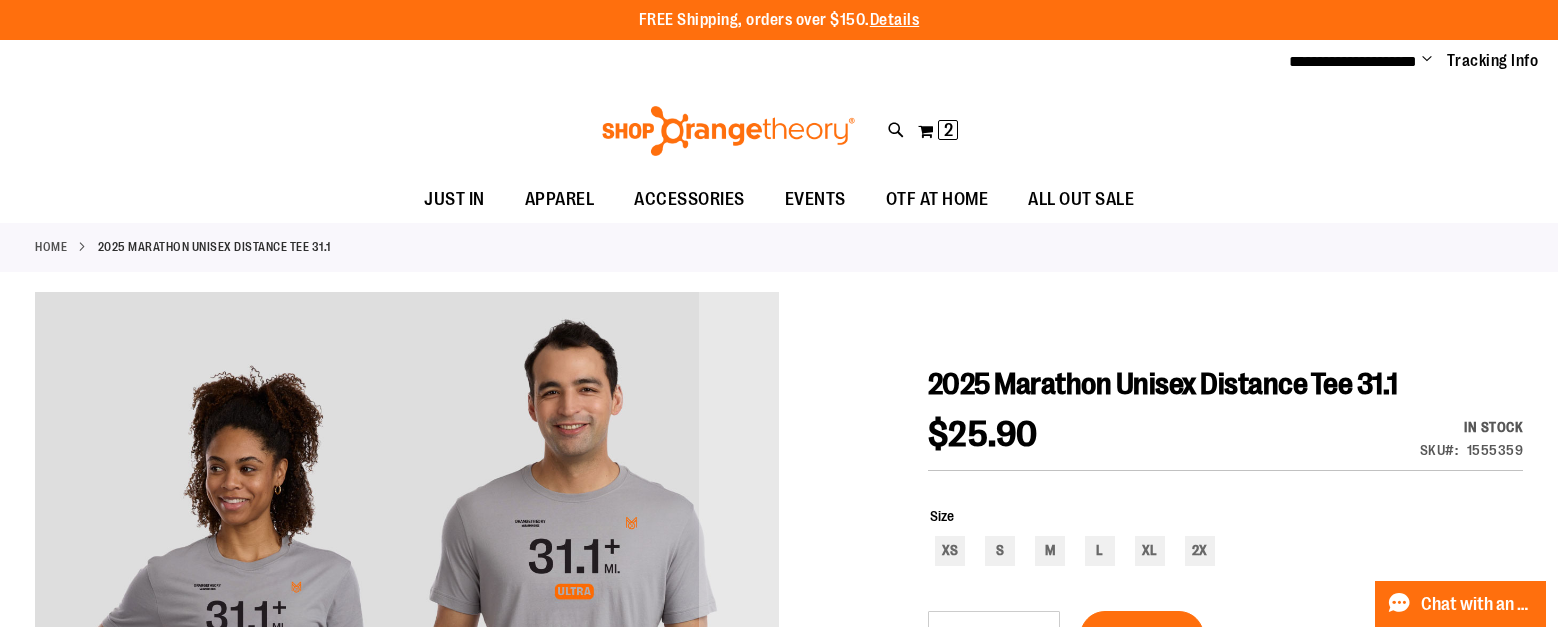 scroll, scrollTop: 203, scrollLeft: 0, axis: vertical 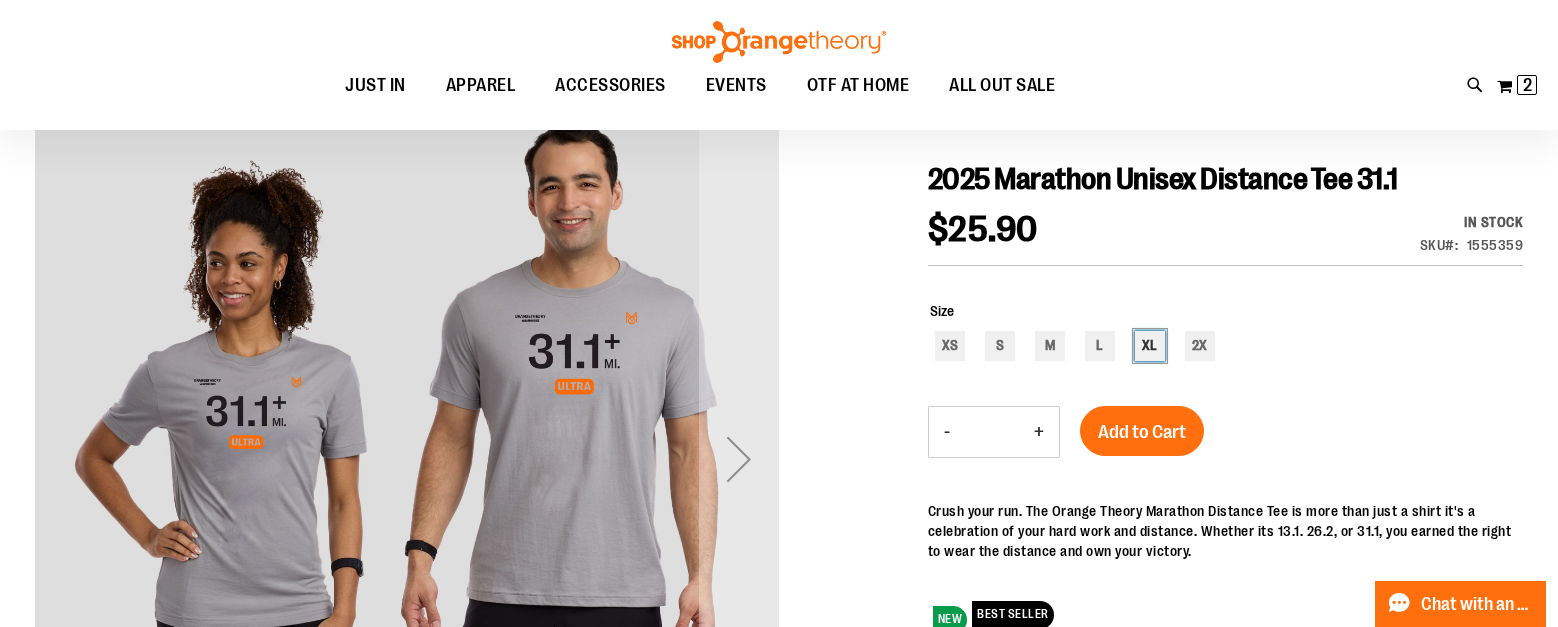 click on "XL" at bounding box center (1150, 346) 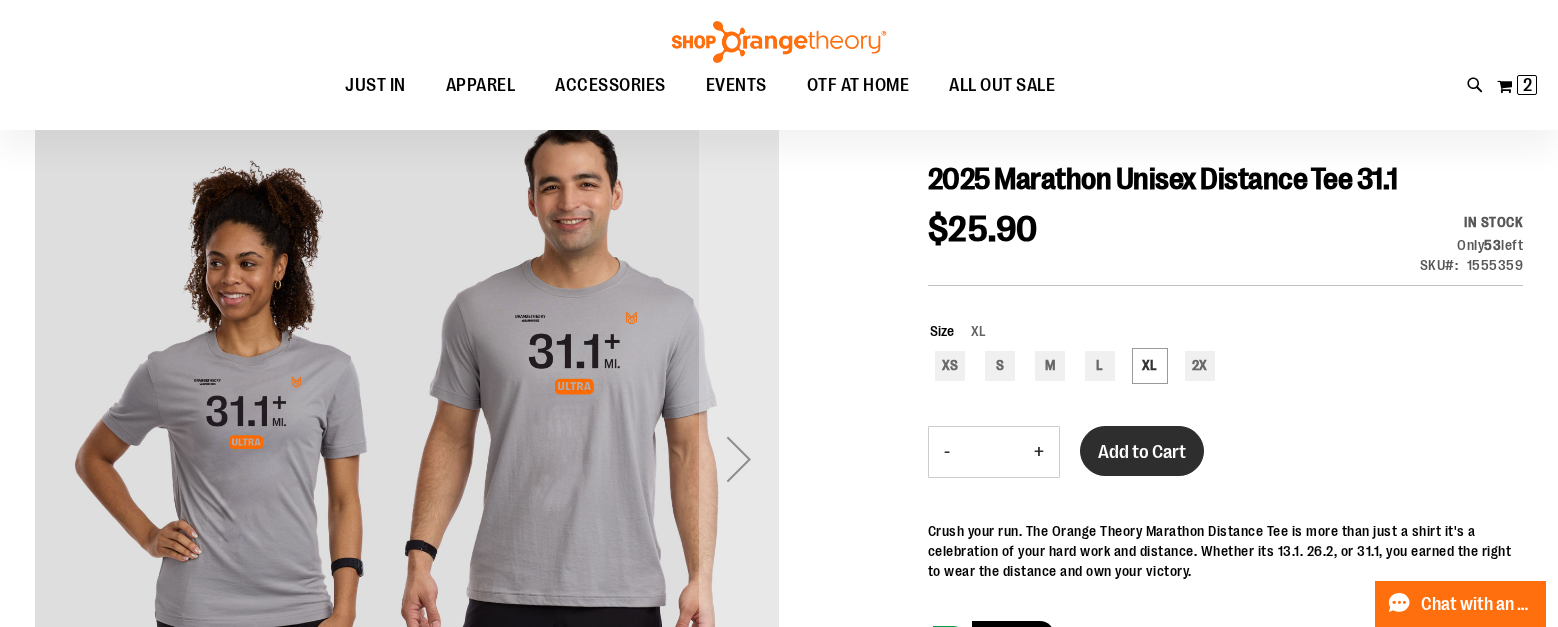 click on "Add to Cart" at bounding box center (1142, 452) 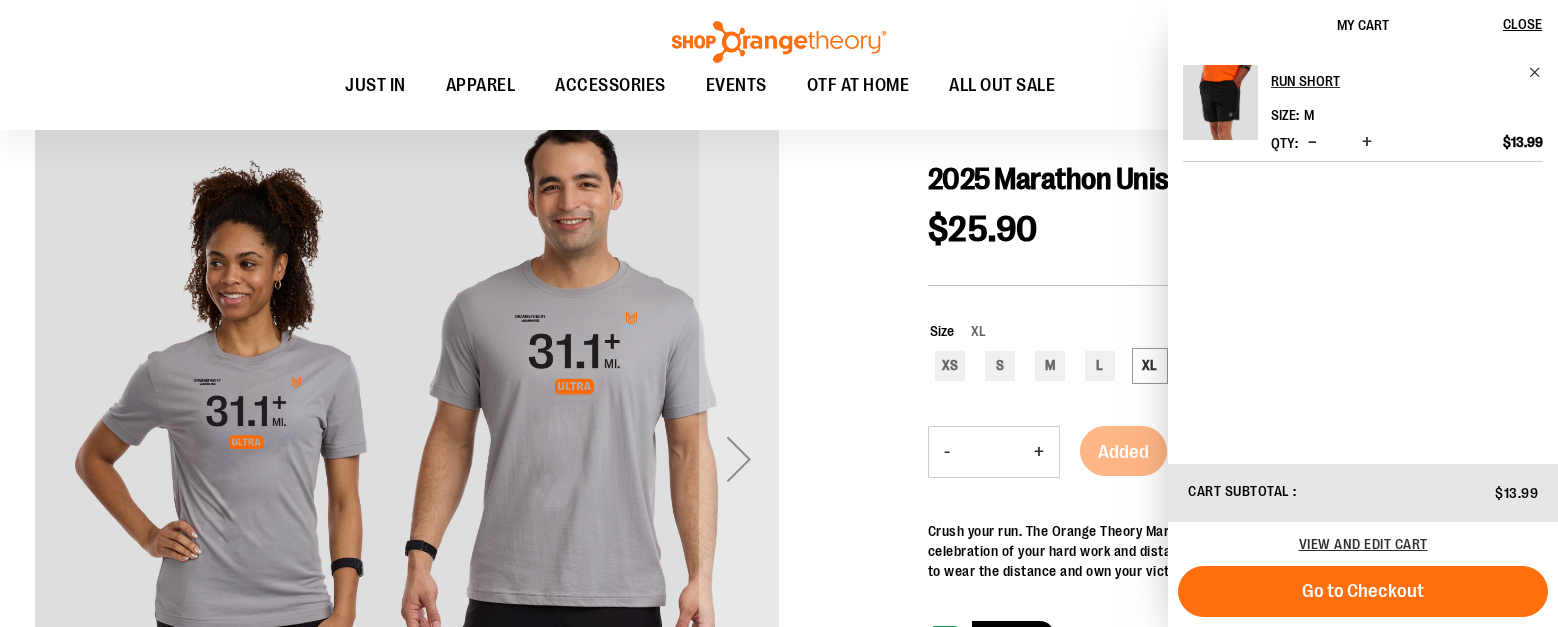 click at bounding box center [779, 514] 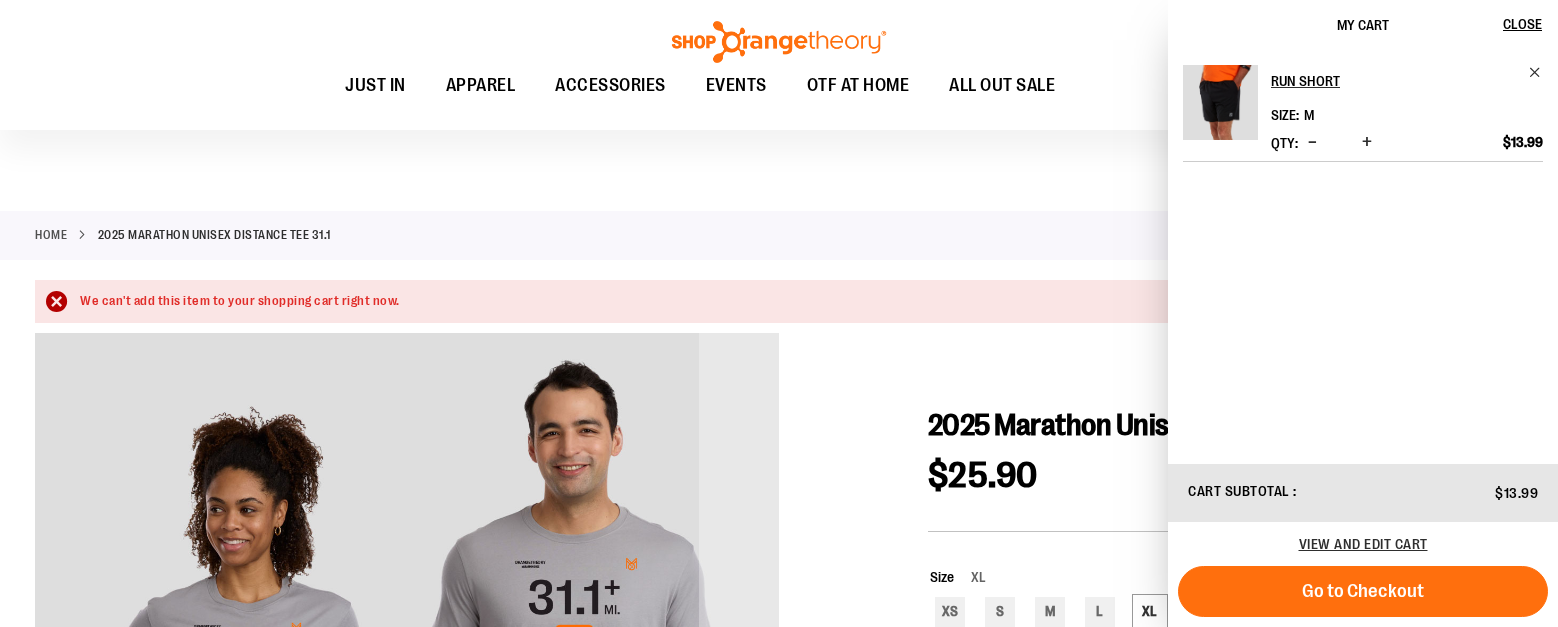 scroll, scrollTop: 0, scrollLeft: 0, axis: both 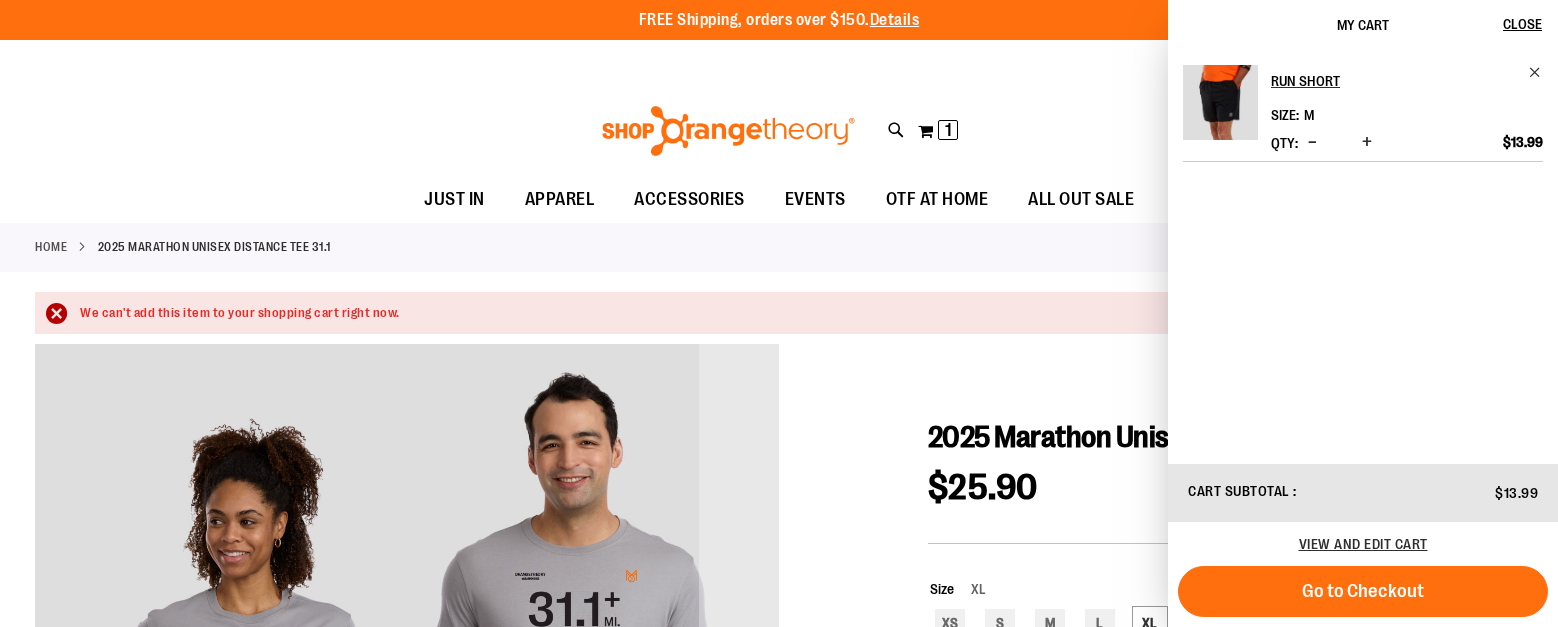 click on "Toggle Nav
Search
Popular Suggestions
Advanced Search" at bounding box center [779, 131] 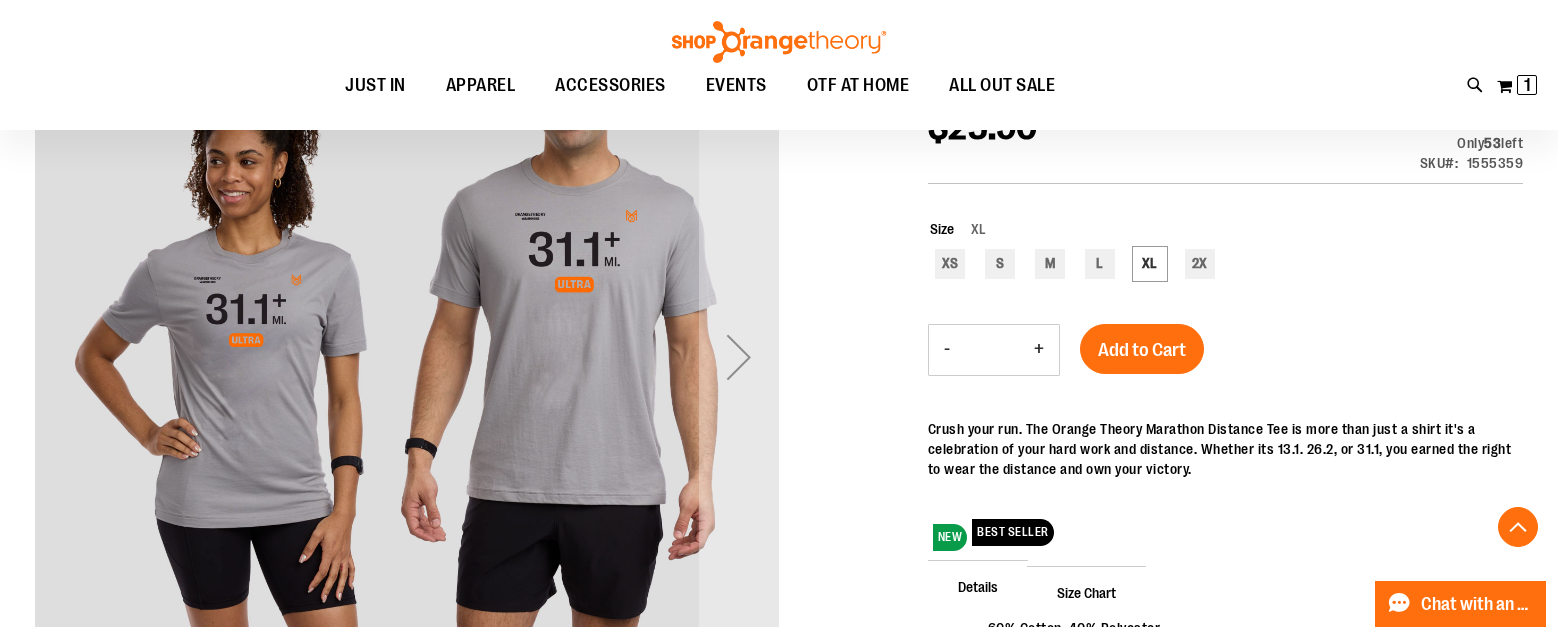 scroll, scrollTop: 390, scrollLeft: 0, axis: vertical 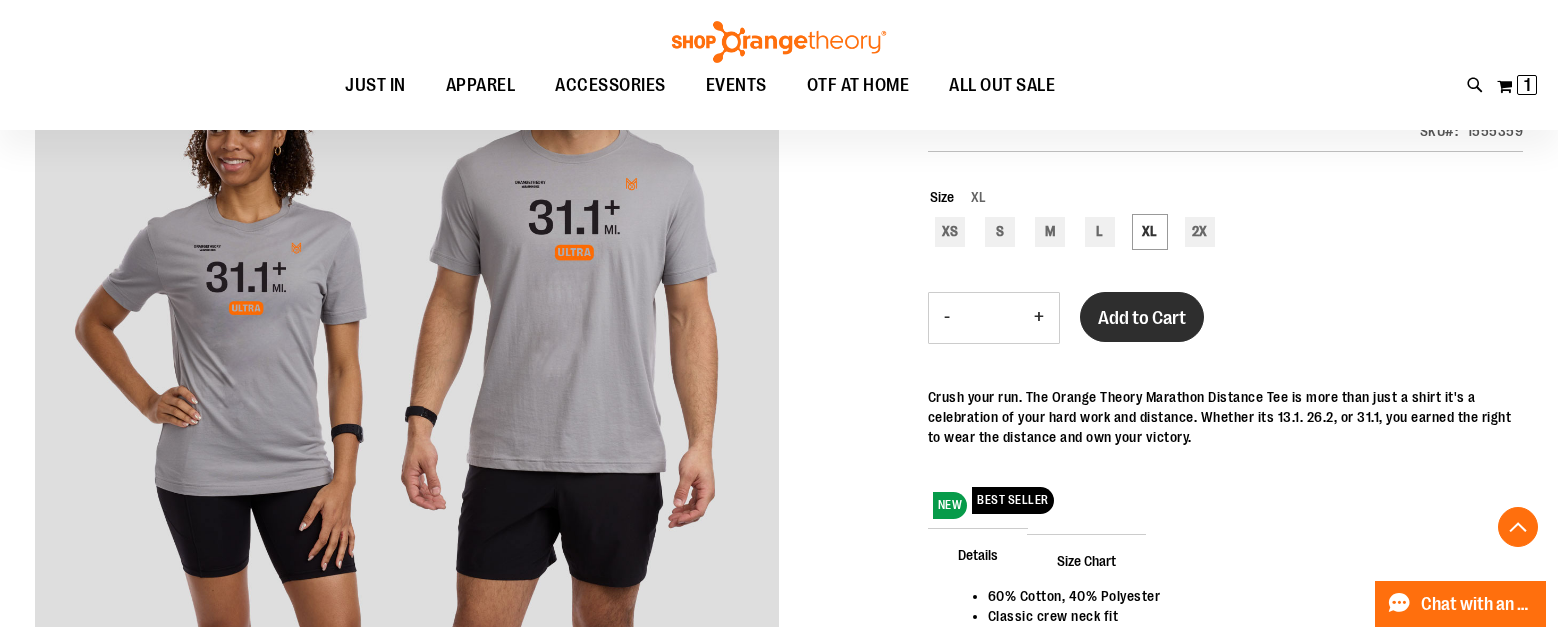 click on "Add to Cart" at bounding box center [1142, 318] 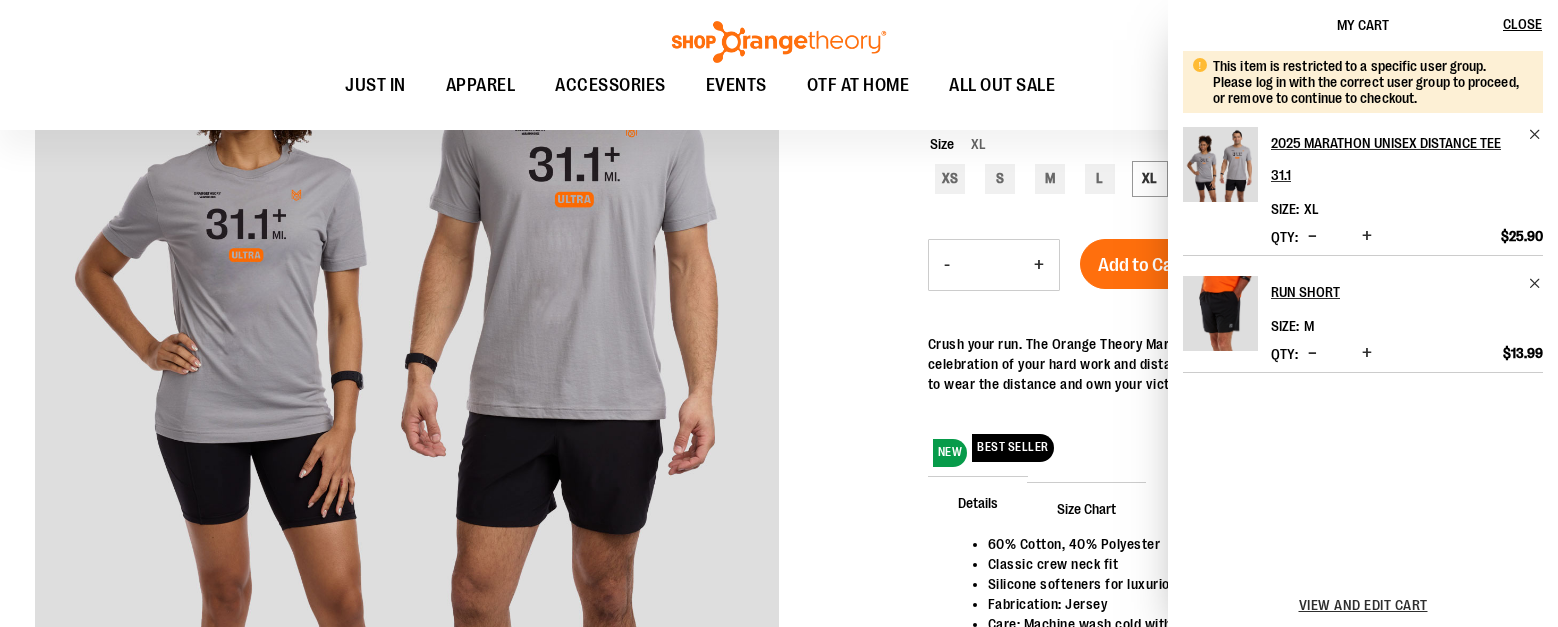 click on "This item is restricted to a specific user group. Please log in with the correct user group to proceed, or remove to continue to checkout." at bounding box center [1370, 82] 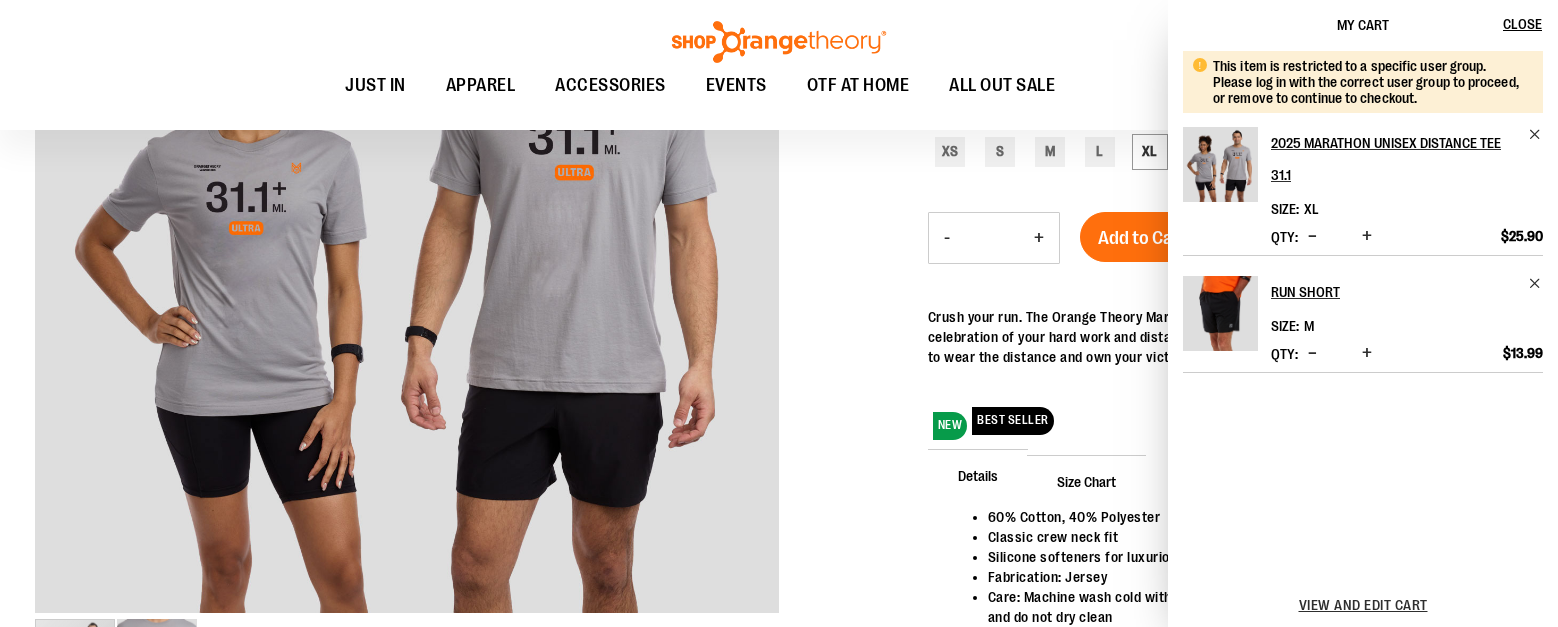 scroll, scrollTop: 418, scrollLeft: 0, axis: vertical 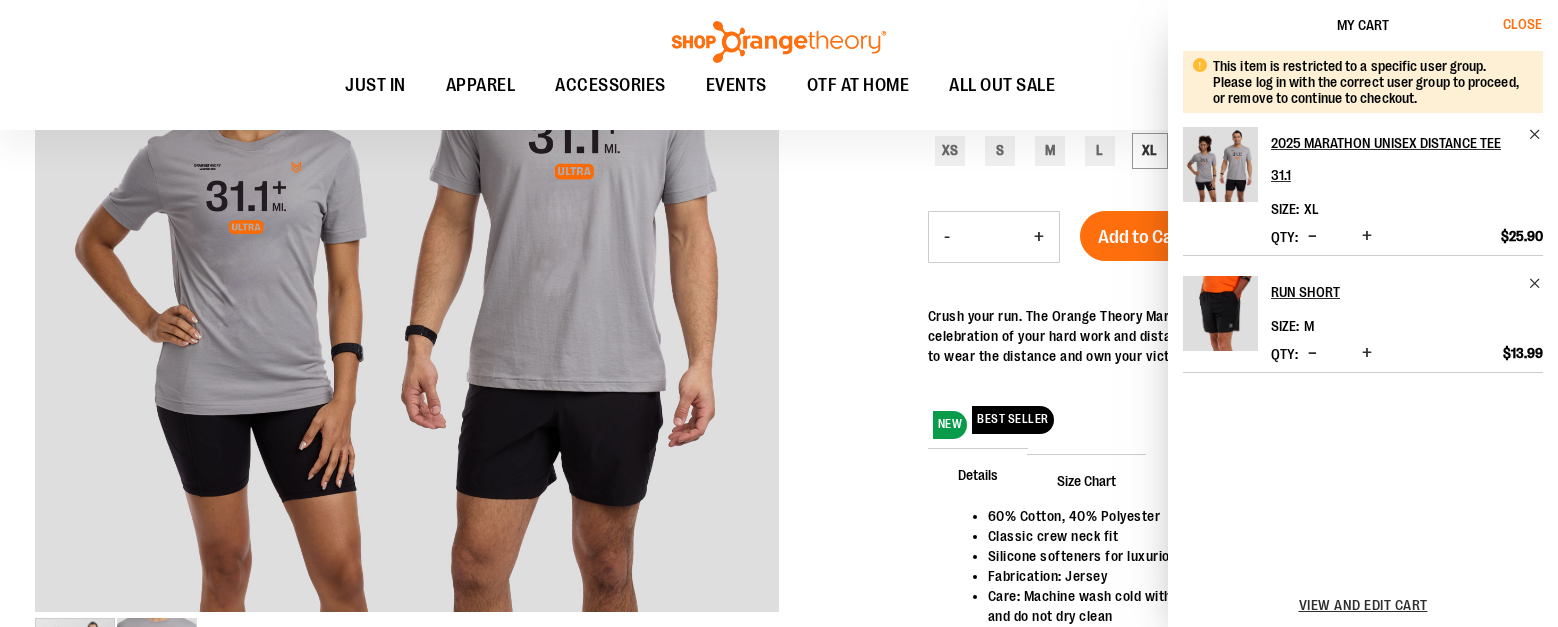 click on "Close" at bounding box center [1531, 25] 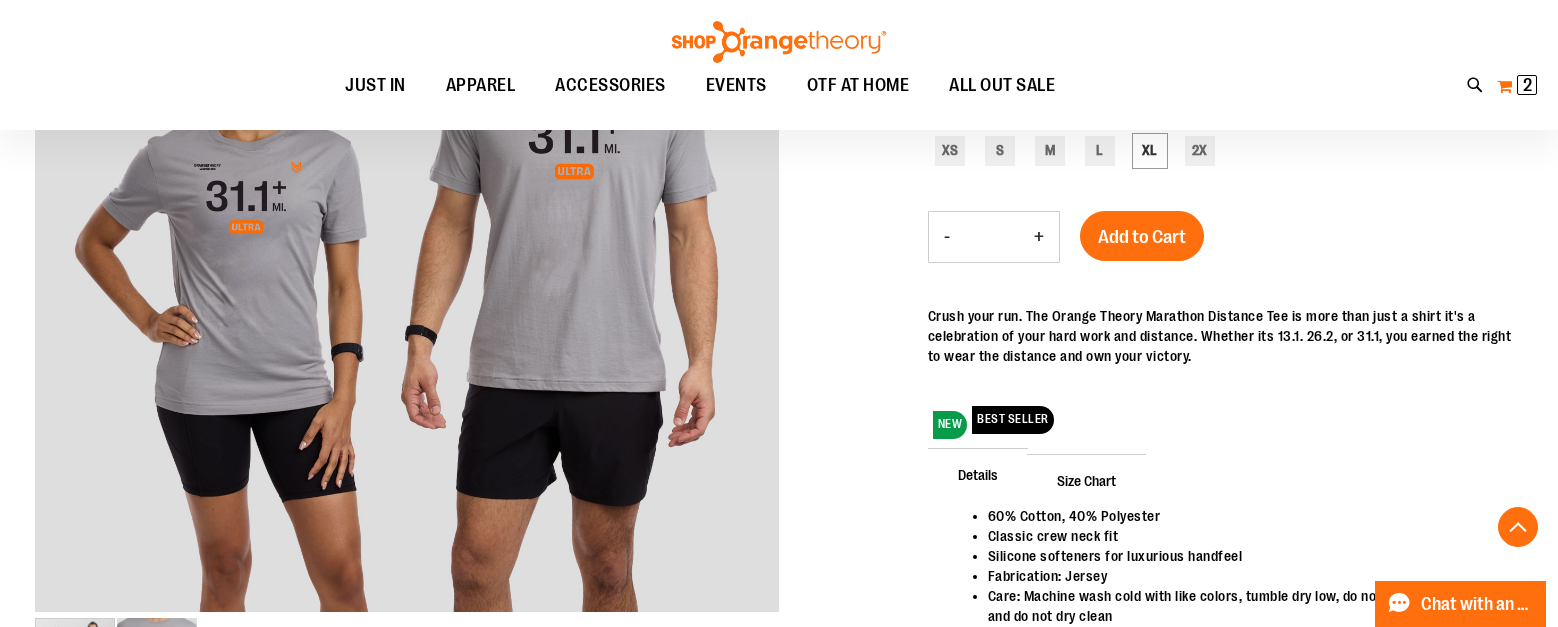 click on "2" at bounding box center (1527, 85) 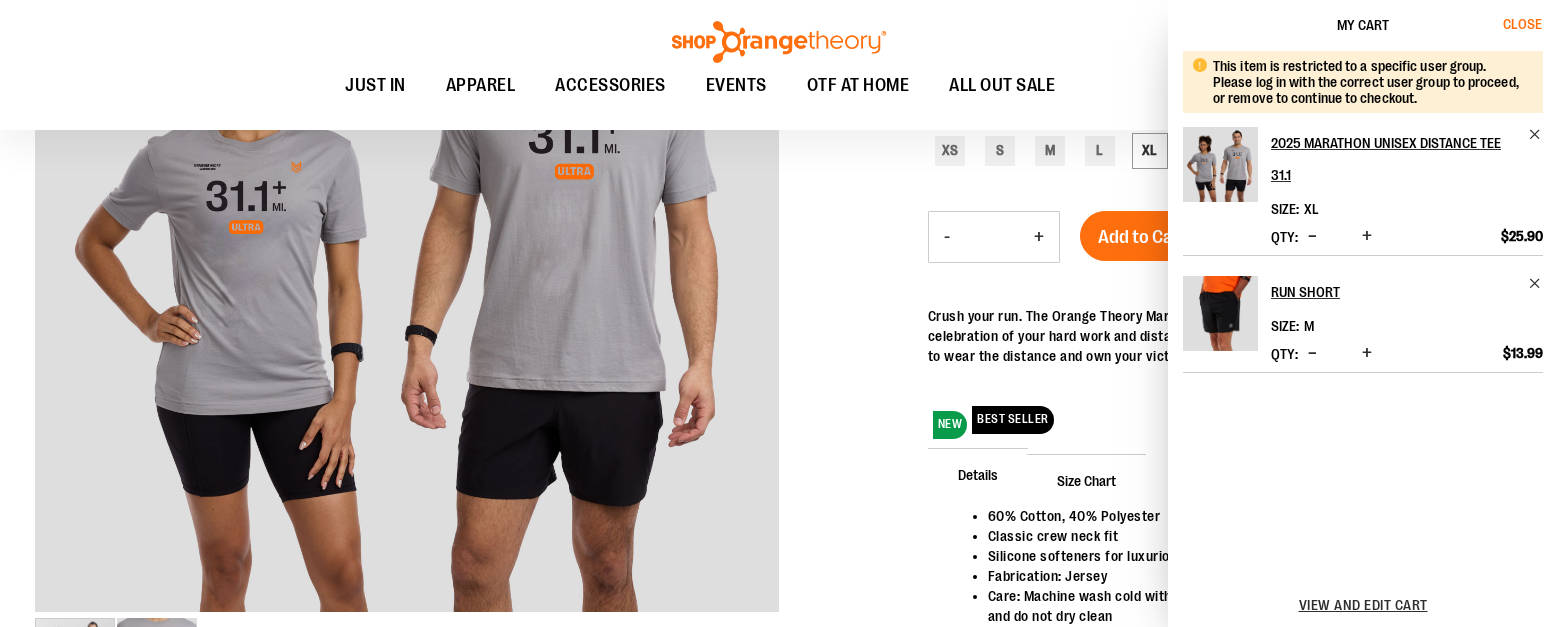 click on "Close" at bounding box center [1522, 24] 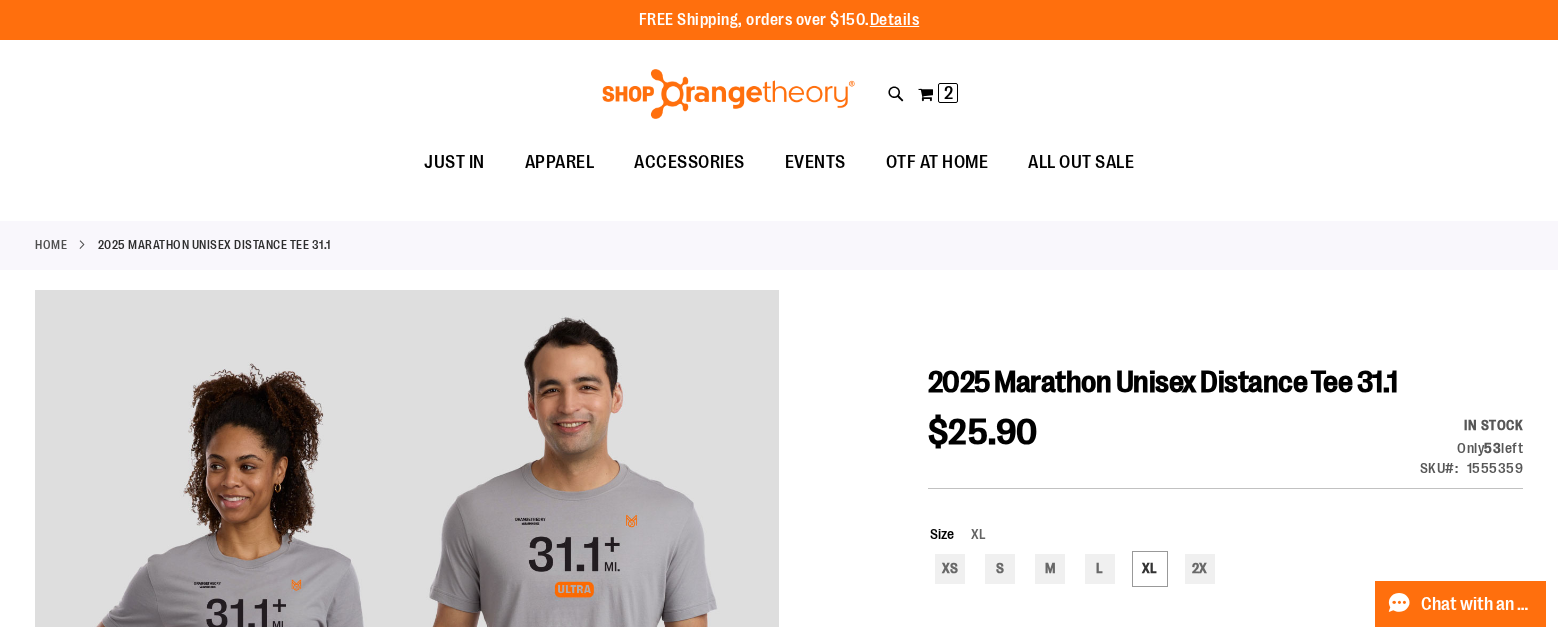 scroll, scrollTop: 0, scrollLeft: 0, axis: both 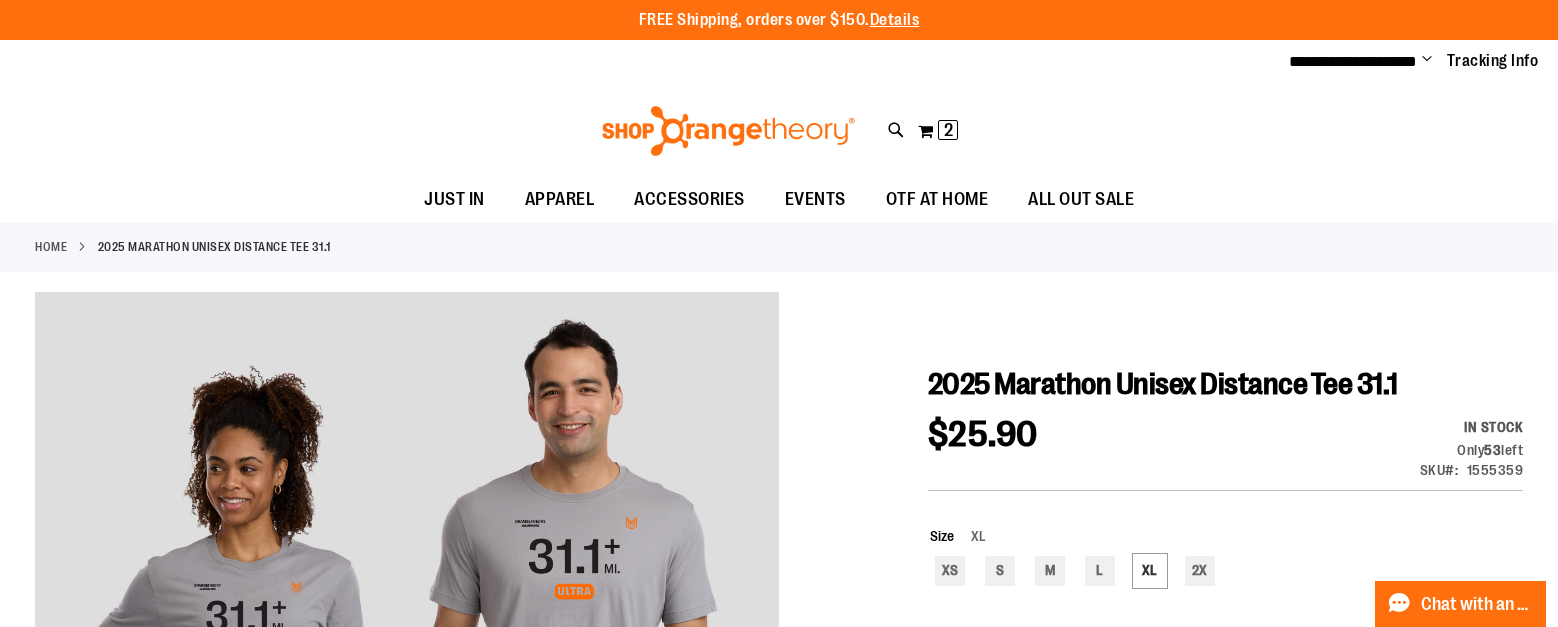 click on "Toggle Nav
Search
Popular Suggestions
Advanced Search" at bounding box center [779, 131] 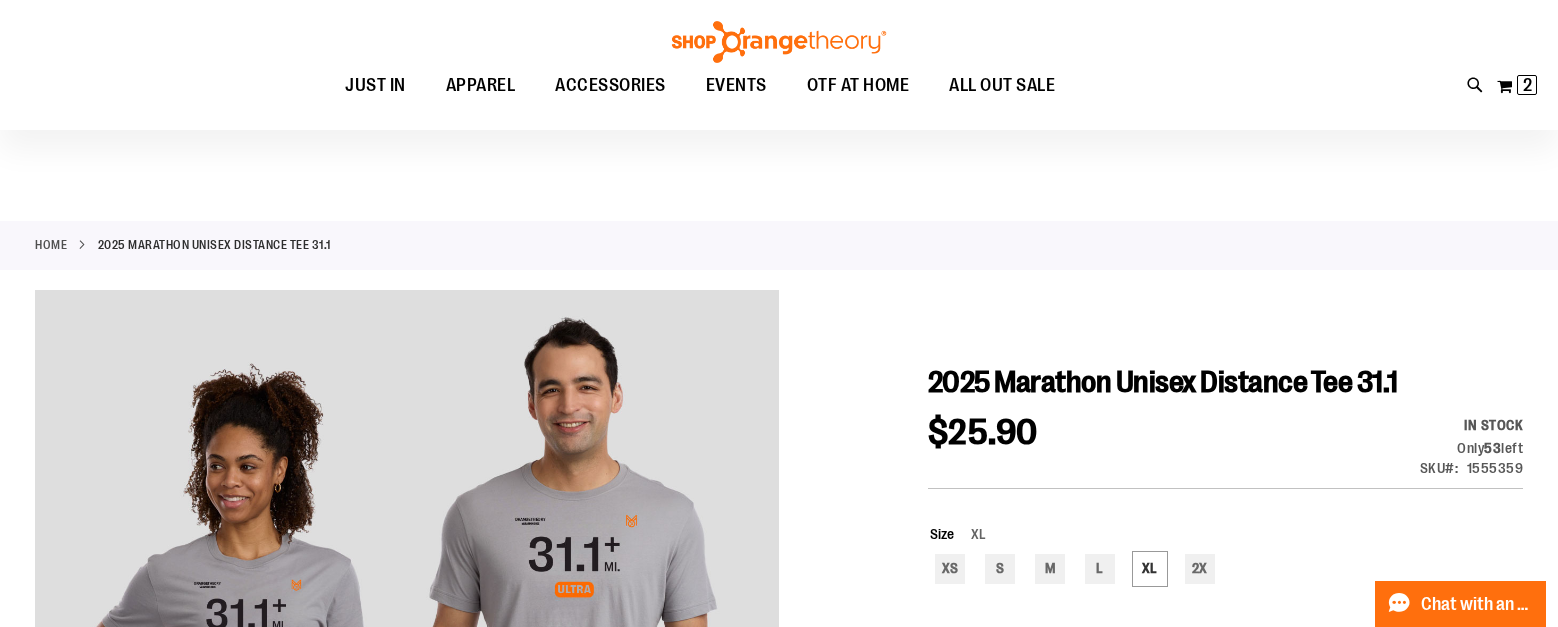 scroll, scrollTop: 0, scrollLeft: 0, axis: both 